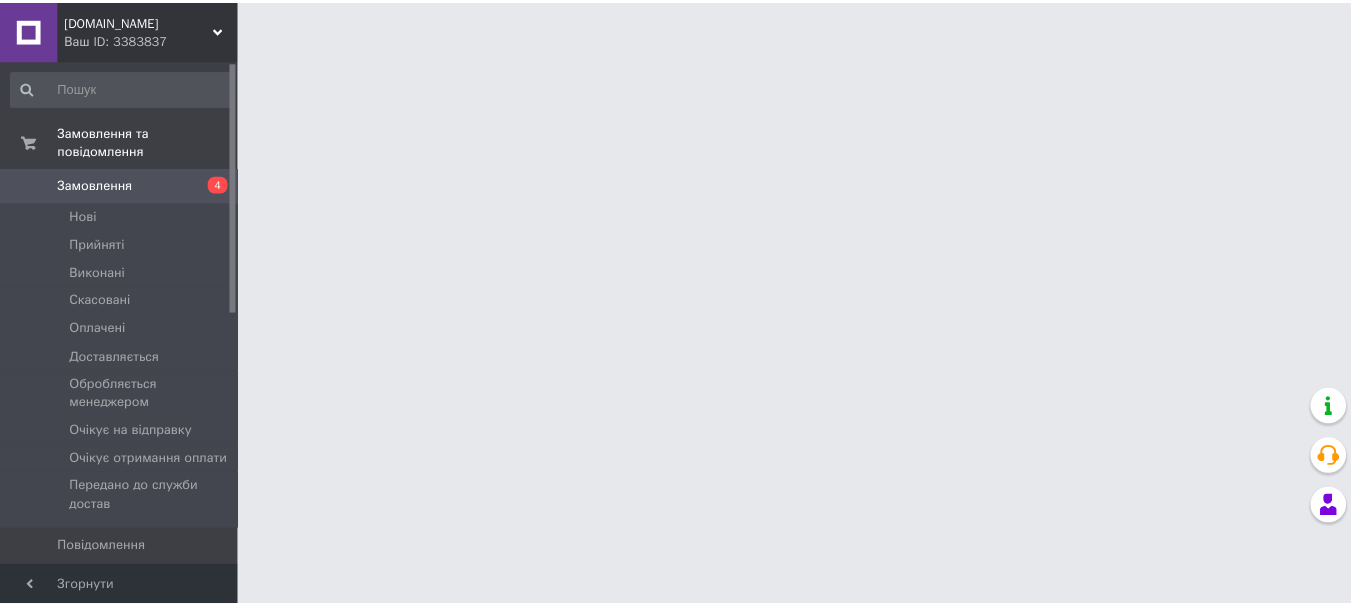scroll, scrollTop: 0, scrollLeft: 0, axis: both 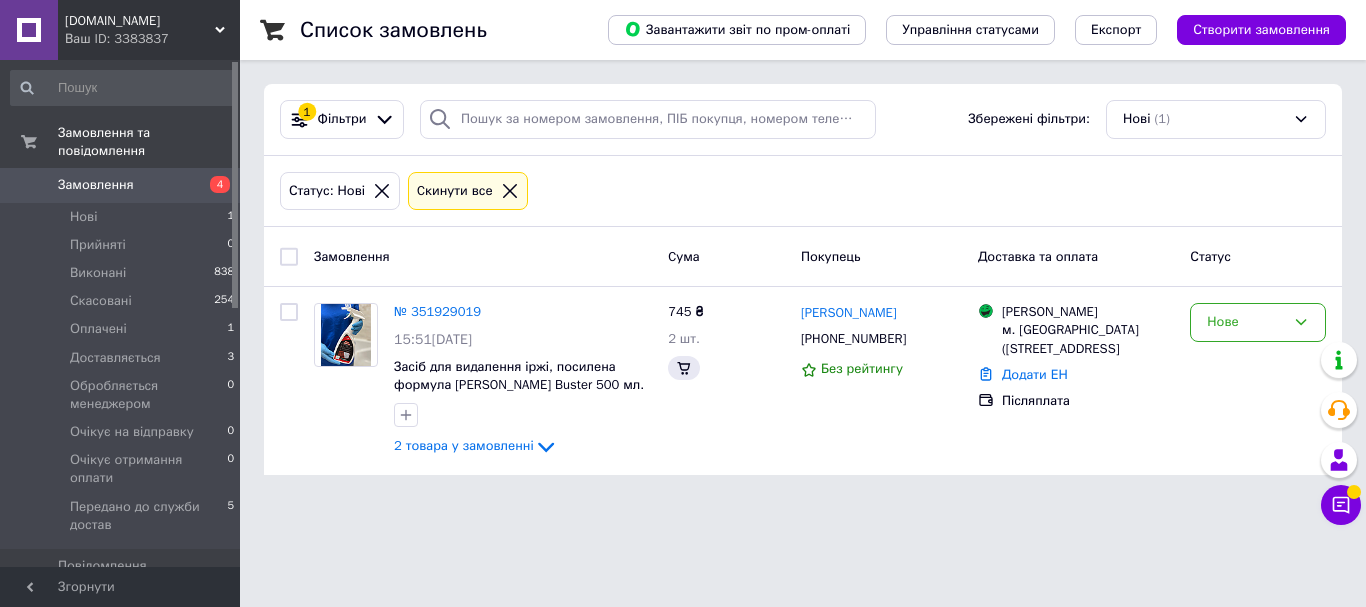 click on "Замовлення" at bounding box center (96, 185) 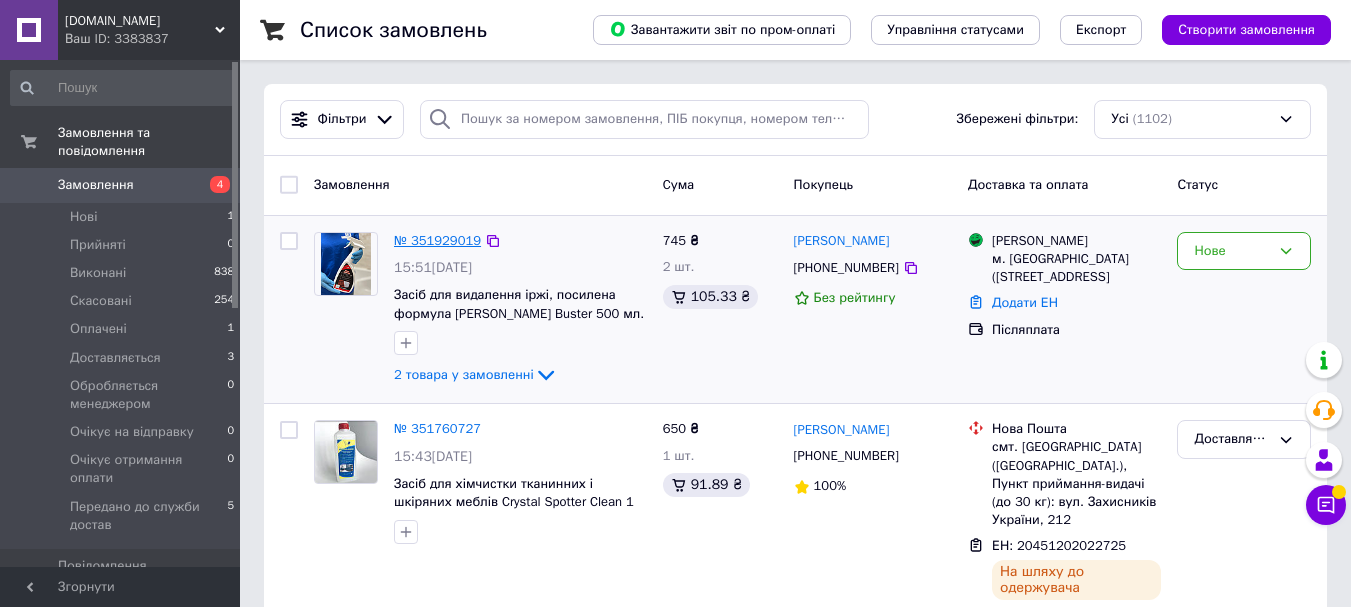 click on "№ 351929019" at bounding box center (437, 240) 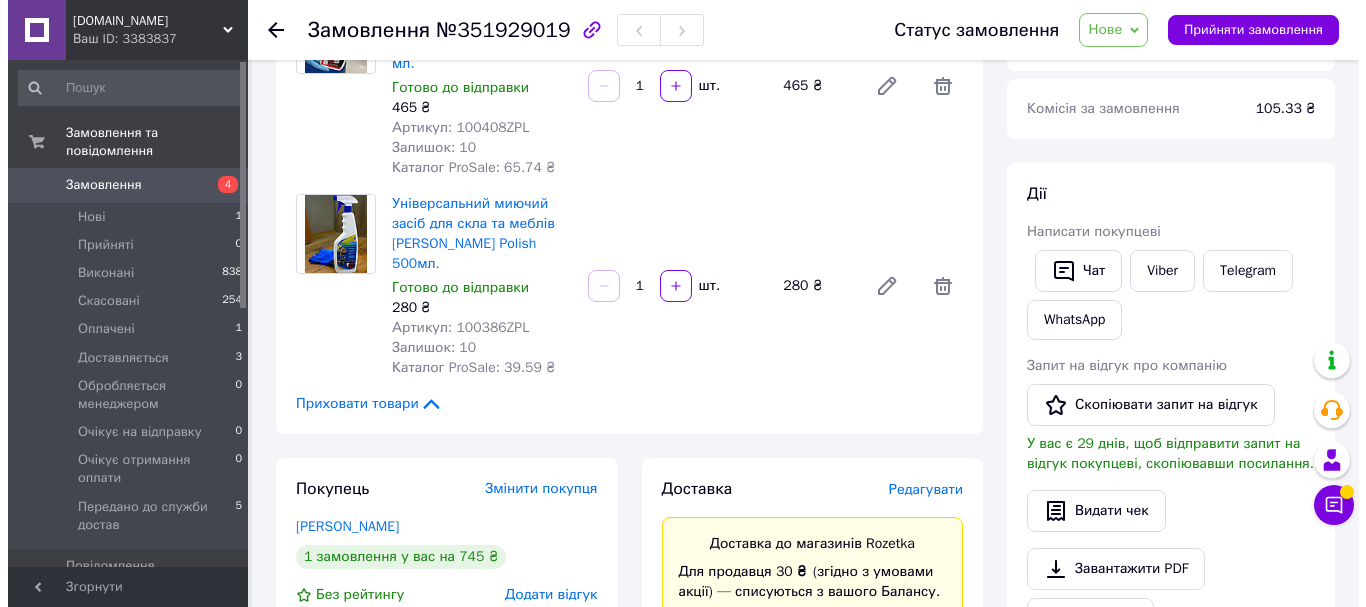 scroll, scrollTop: 267, scrollLeft: 0, axis: vertical 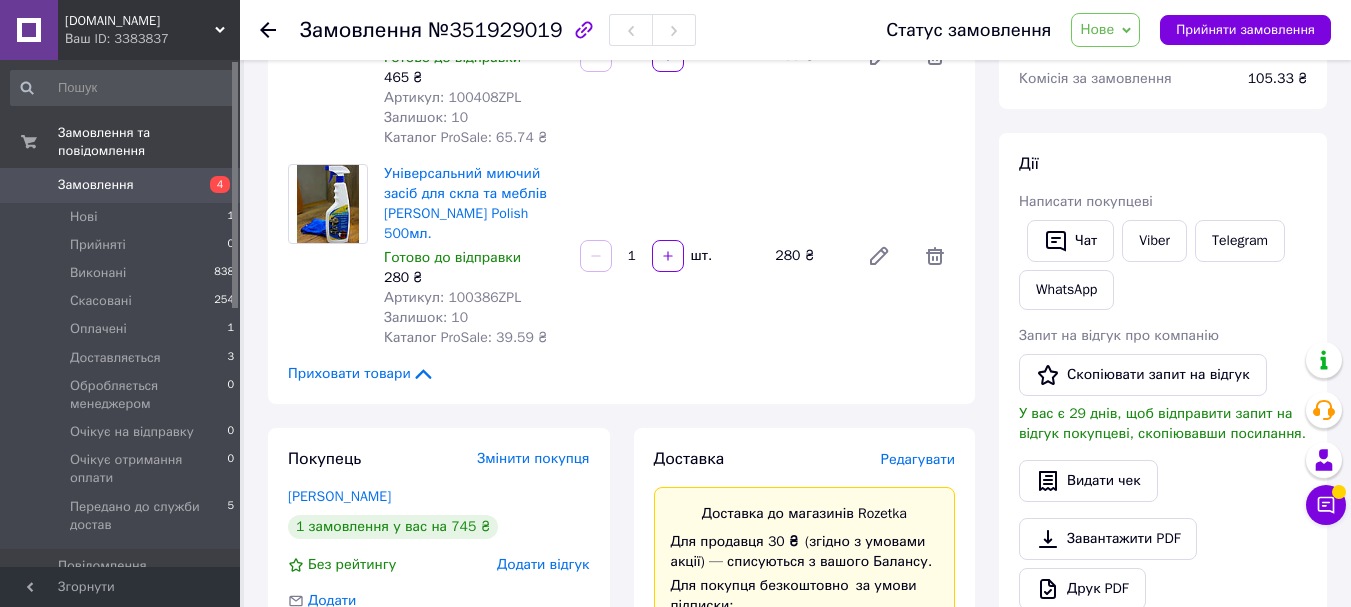 click on "Редагувати" at bounding box center [918, 459] 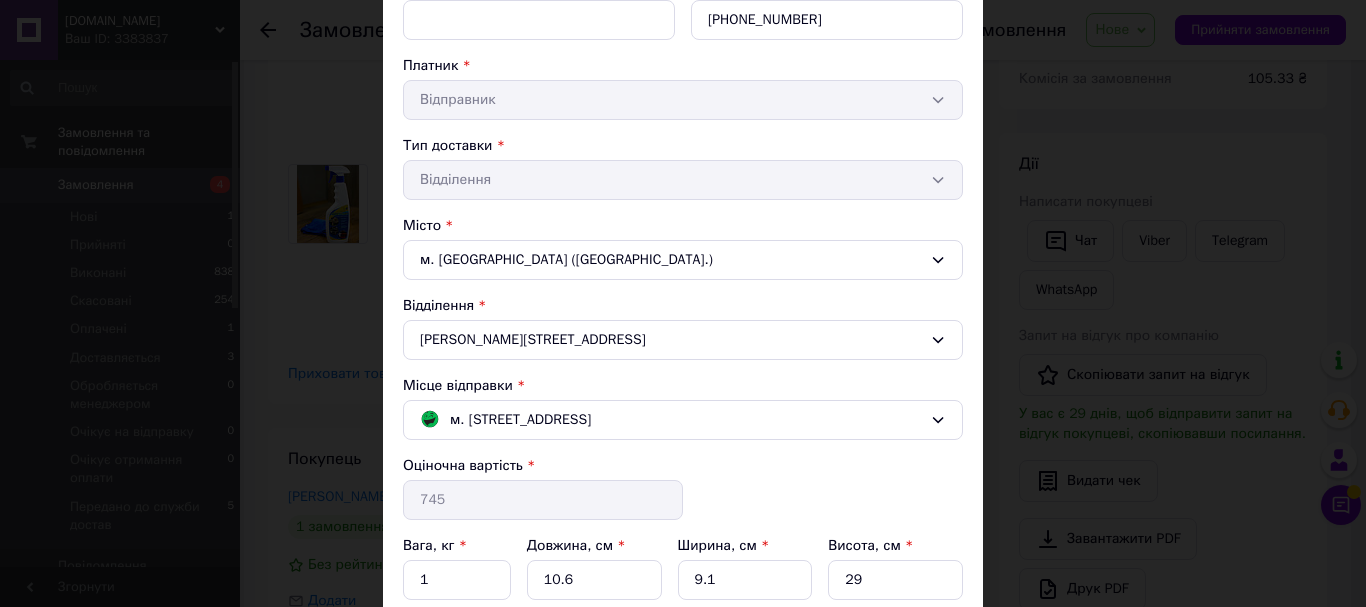 scroll, scrollTop: 367, scrollLeft: 0, axis: vertical 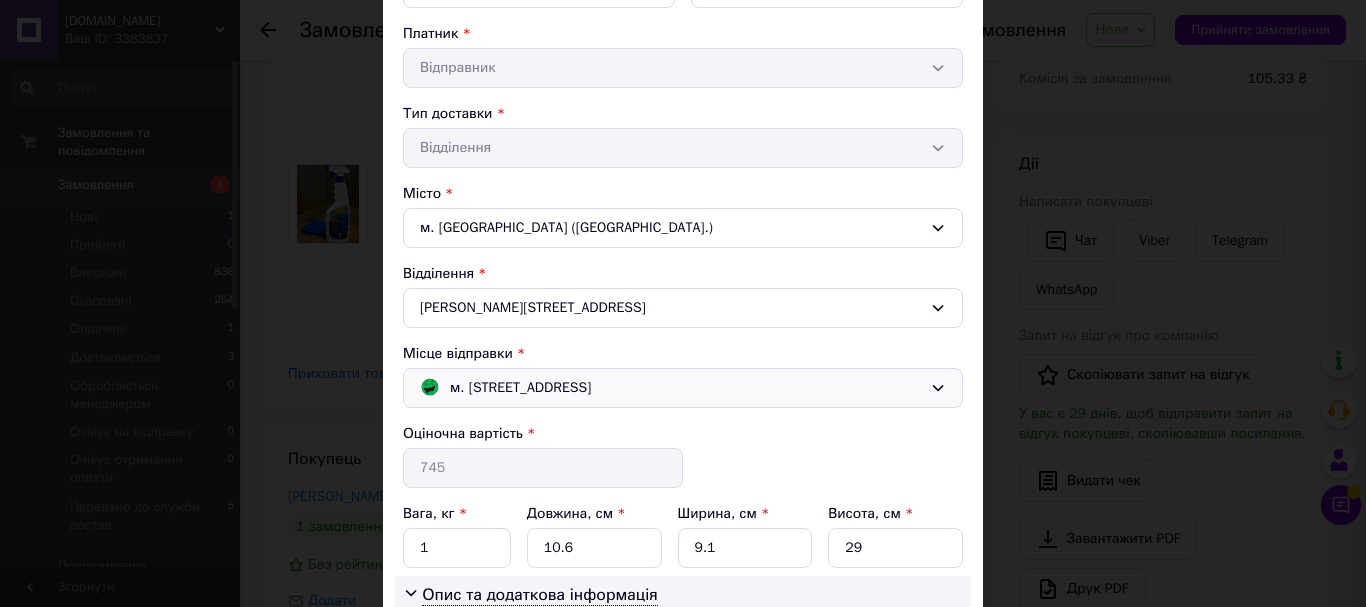 click 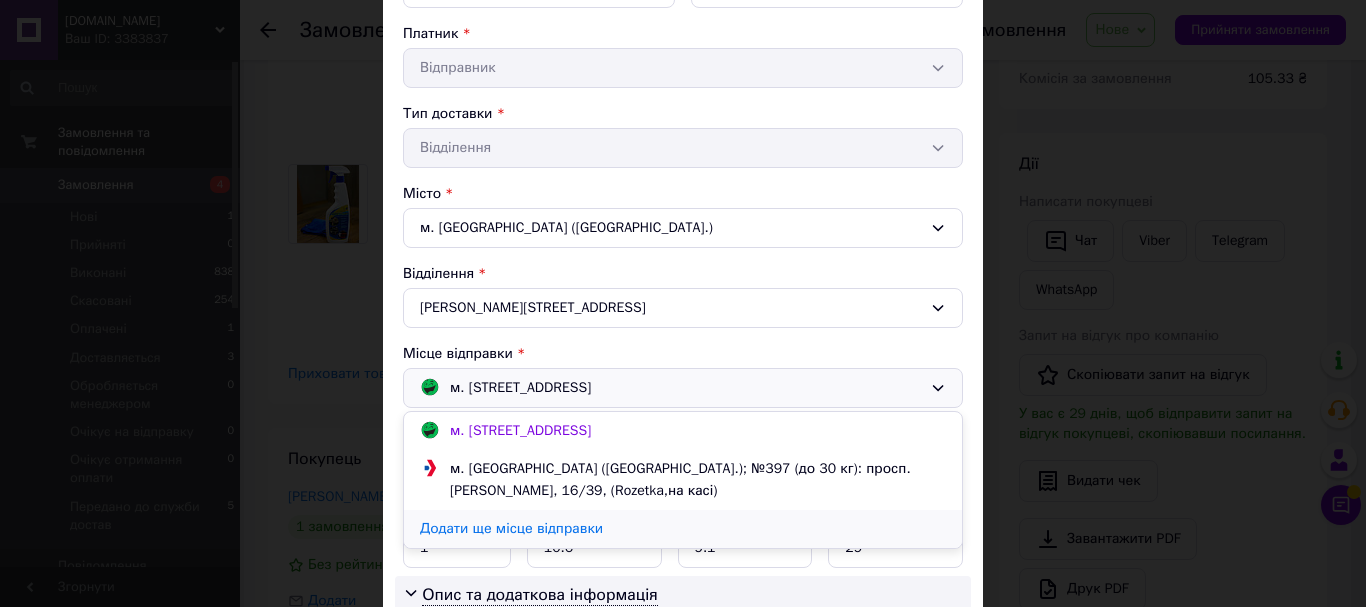 click on "Додати ще місце відправки" at bounding box center (683, 529) 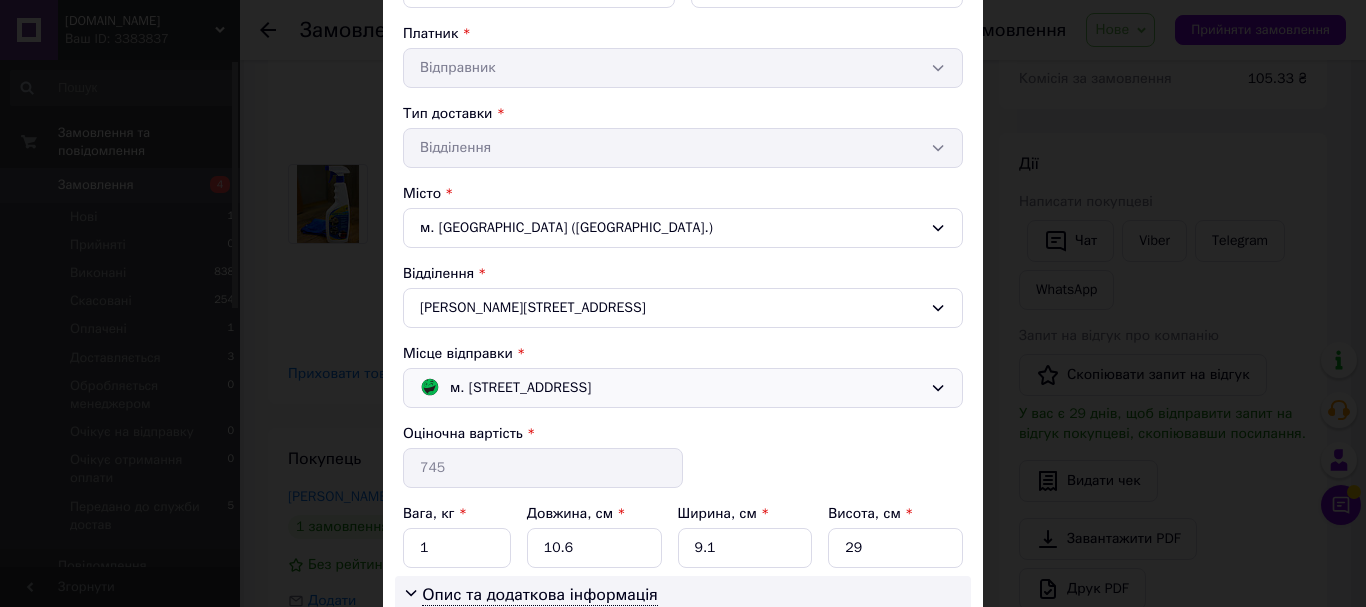 click 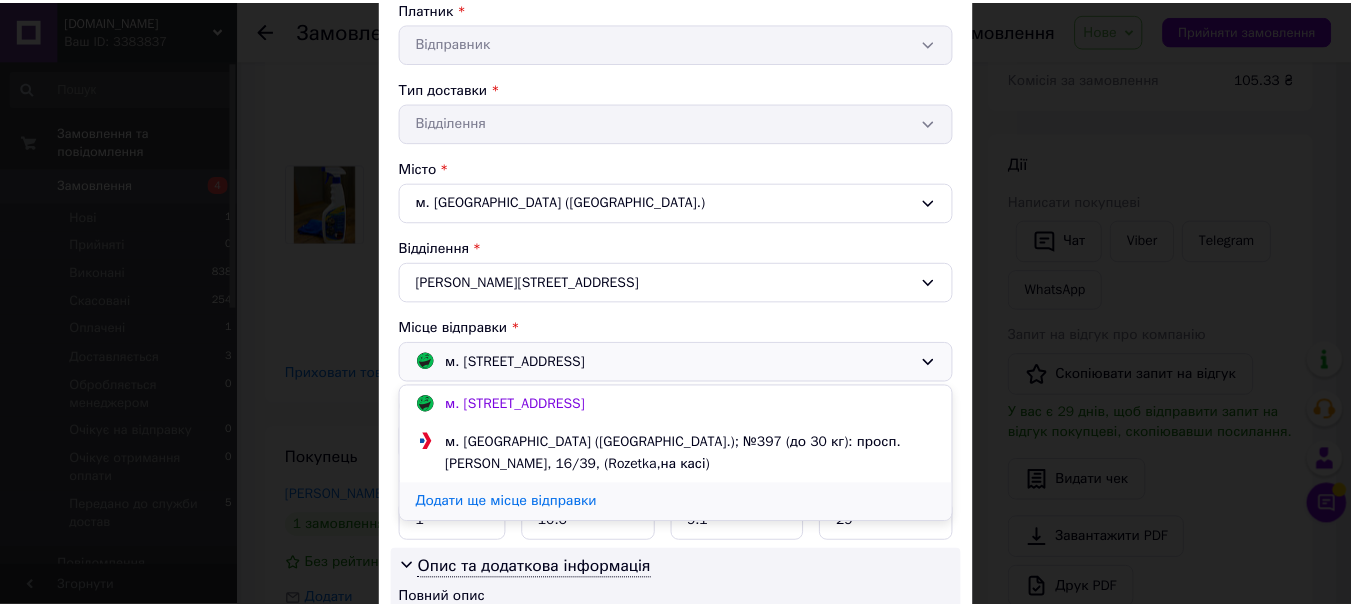 scroll, scrollTop: 400, scrollLeft: 0, axis: vertical 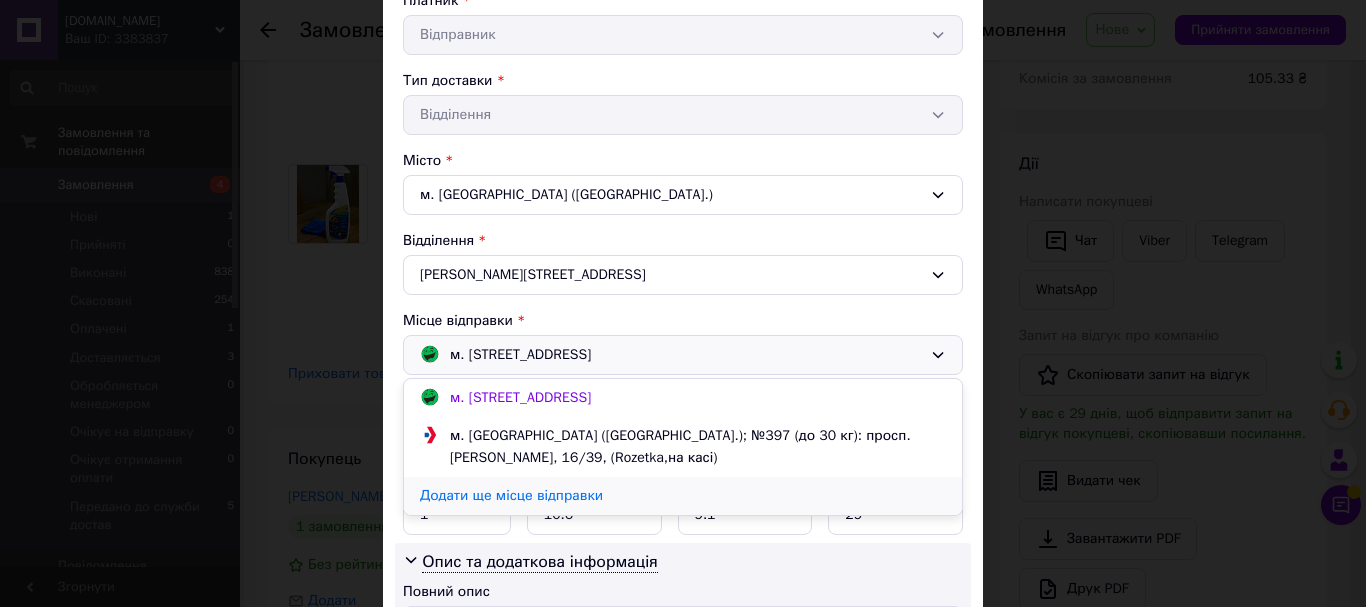 click on "Додати ще місце відправки" at bounding box center (683, 496) 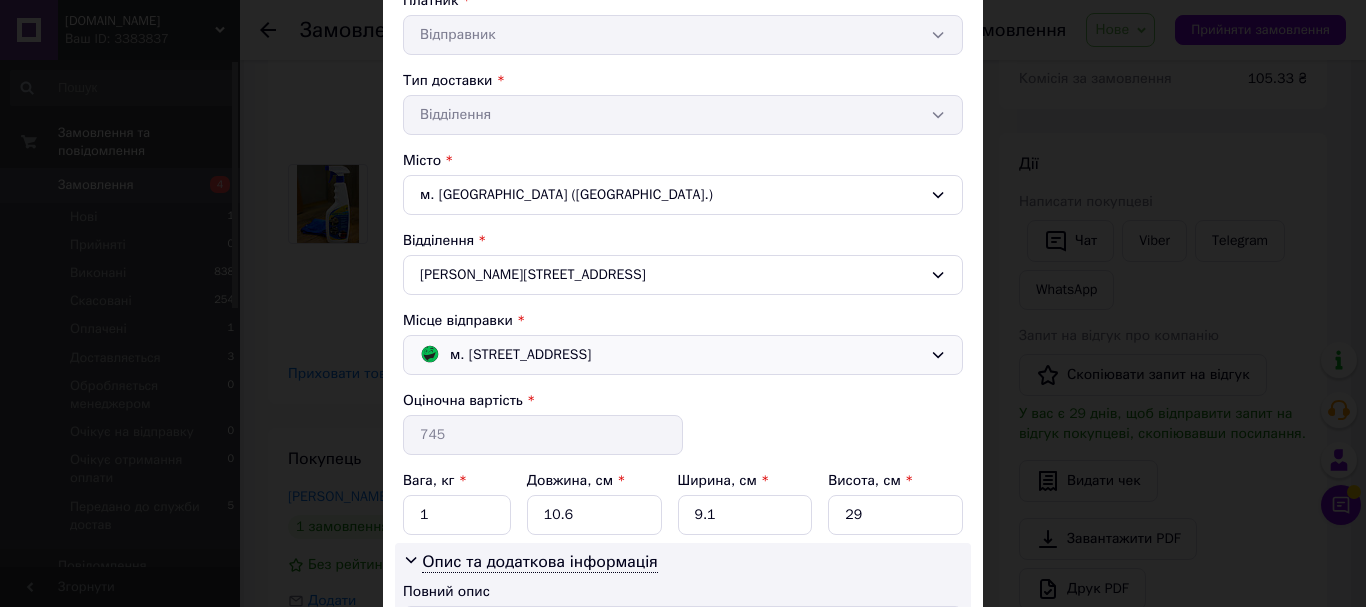 click 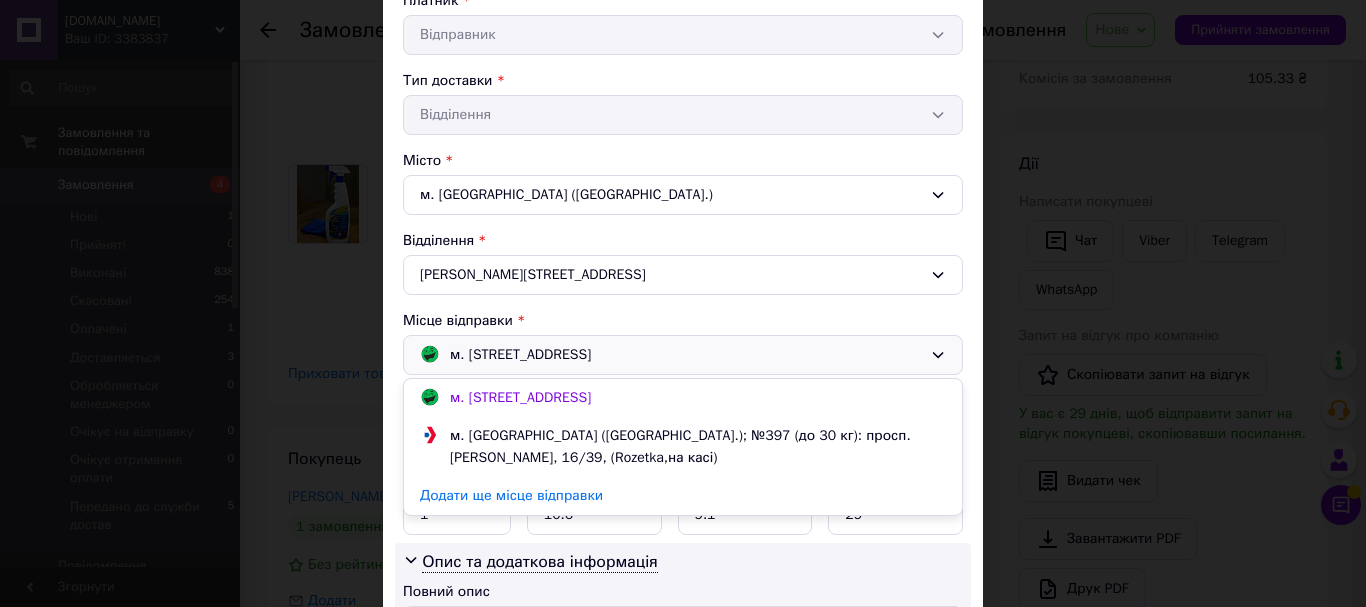 click on "× Редагування доставки Спосіб доставки Магазини Rozetka (платна) Прізвище отримувача   * Сисак Ім'я отримувача   * Оксана По батькові отримувача Телефон отримувача   * +380676979673 Платник   * Відправник Тип доставки   * Відділення Місто м. Львів (Львівська обл.) Відділення Шевченка просп., 24 Місце відправки   * м. Київ (Київська обл.); Академіка Палладіна, 16/39 м. Київ (Київська обл.); Академіка Палладіна, 16/39 м. Київ (Київська обл.); №397 (до 30 кг): просп. Палладіна Академіка, 16/39, (Rozetka,на касі) Додати ще місце відправки Оціночна вартість   * 745 Вага, кг   * 1 Довжина, см   * 10.6   * 9.1   *" at bounding box center [683, 303] 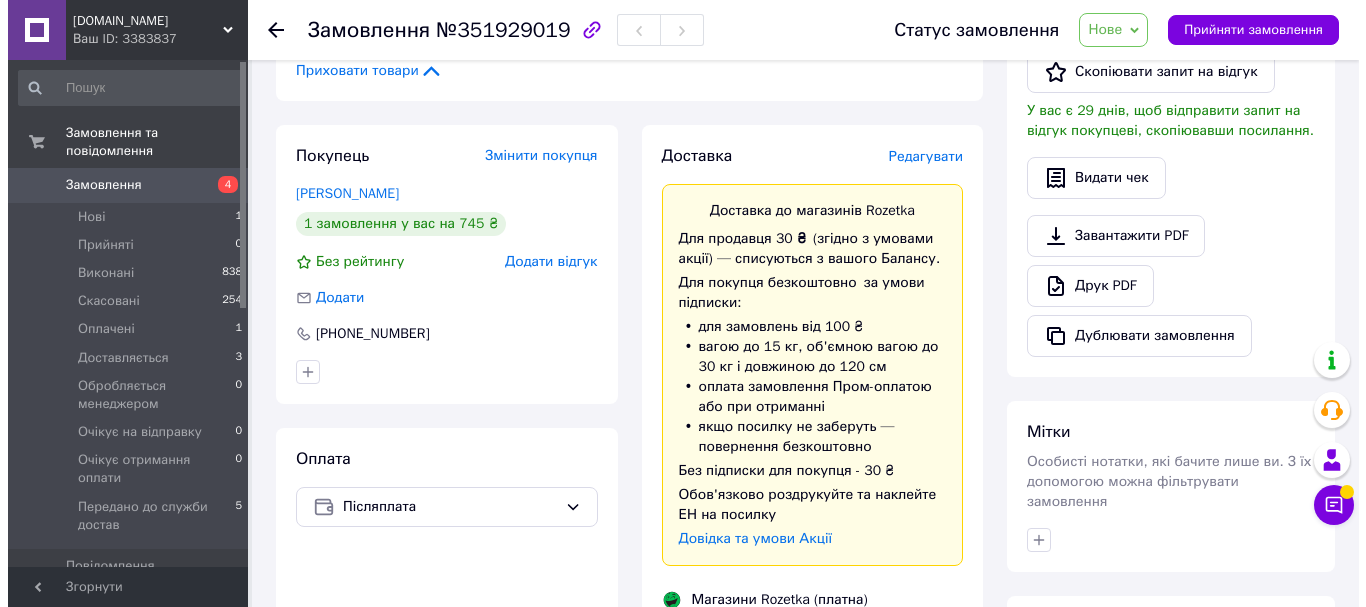 scroll, scrollTop: 467, scrollLeft: 0, axis: vertical 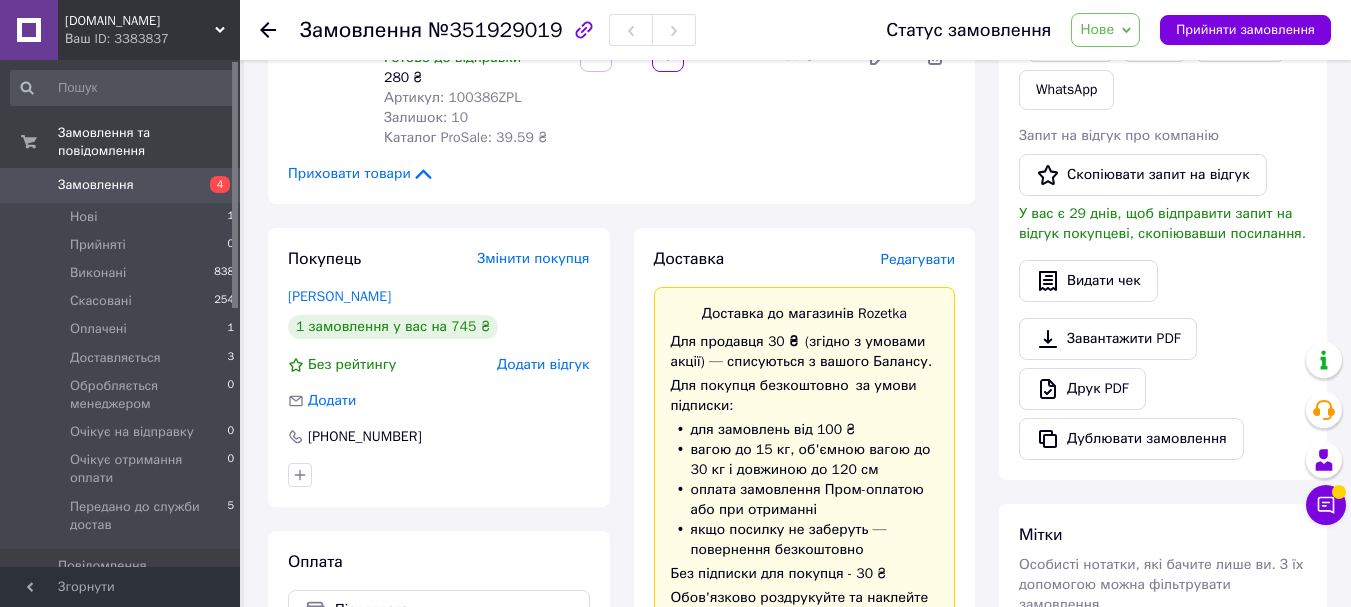 click on "Редагувати" at bounding box center [918, 259] 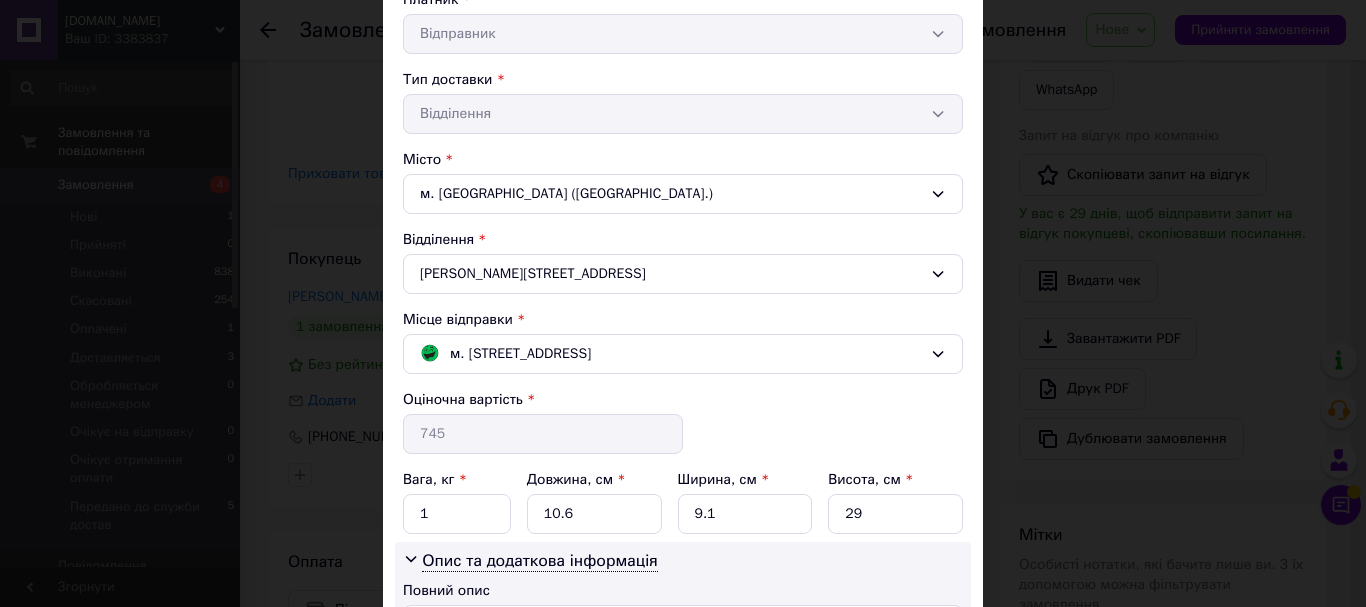 scroll, scrollTop: 467, scrollLeft: 0, axis: vertical 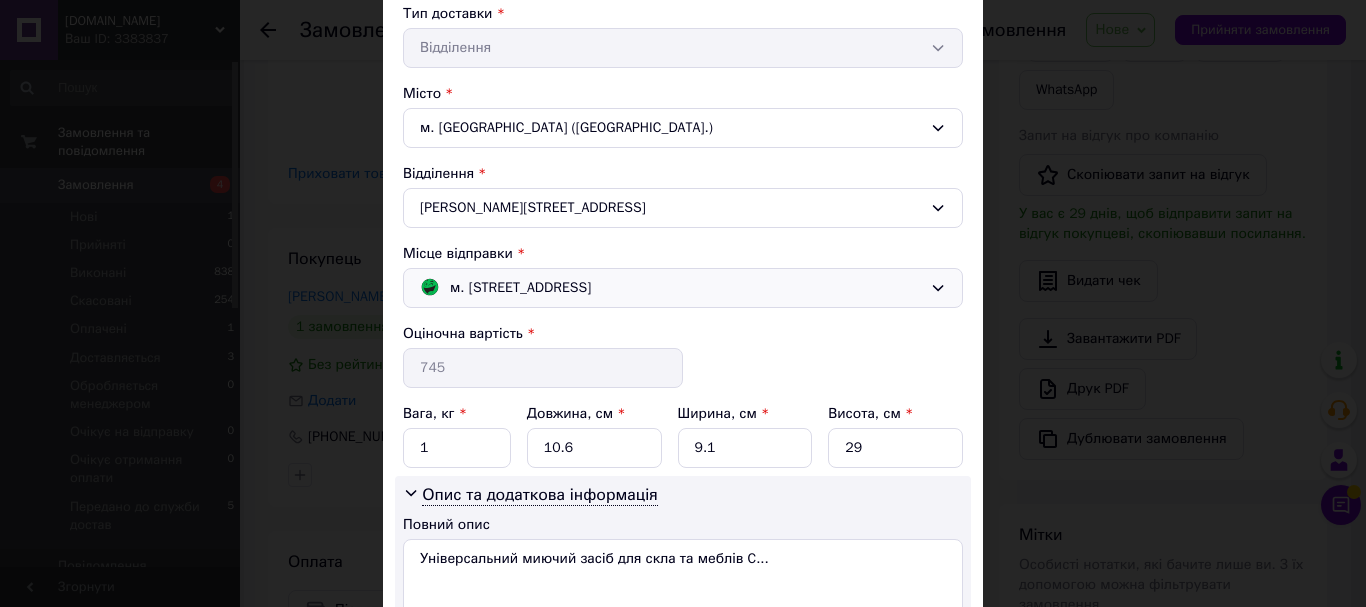 click 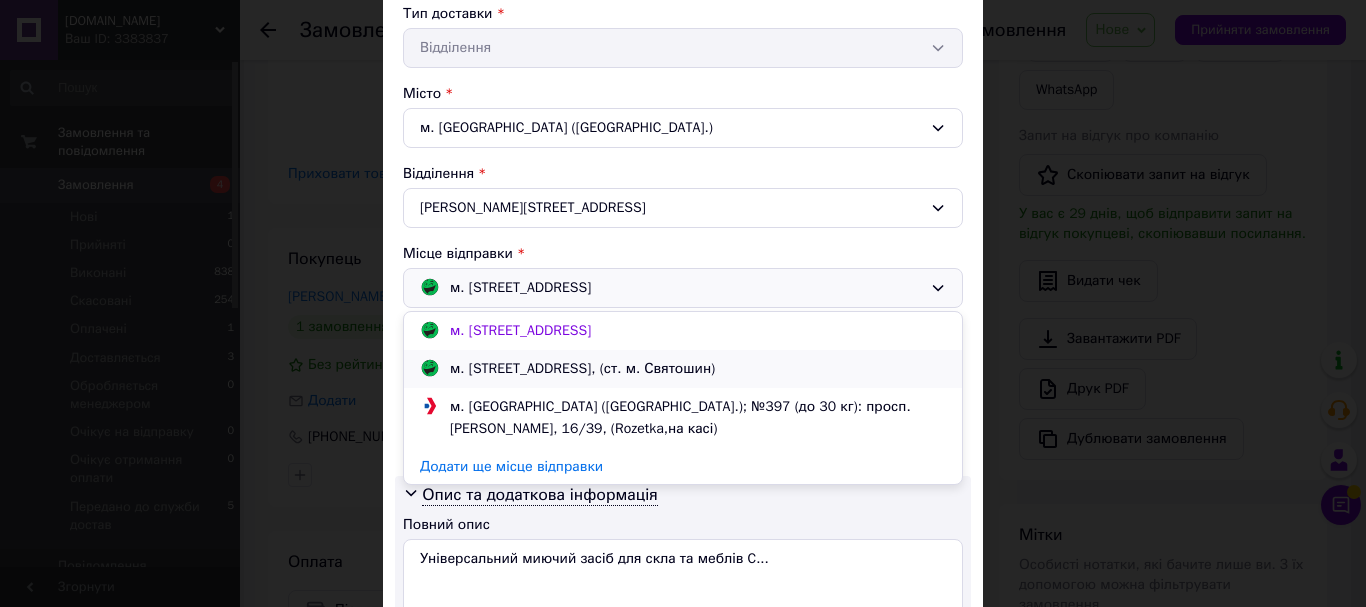 click on "м. [STREET_ADDRESS], (ст. м. Святошин)" at bounding box center (582, 369) 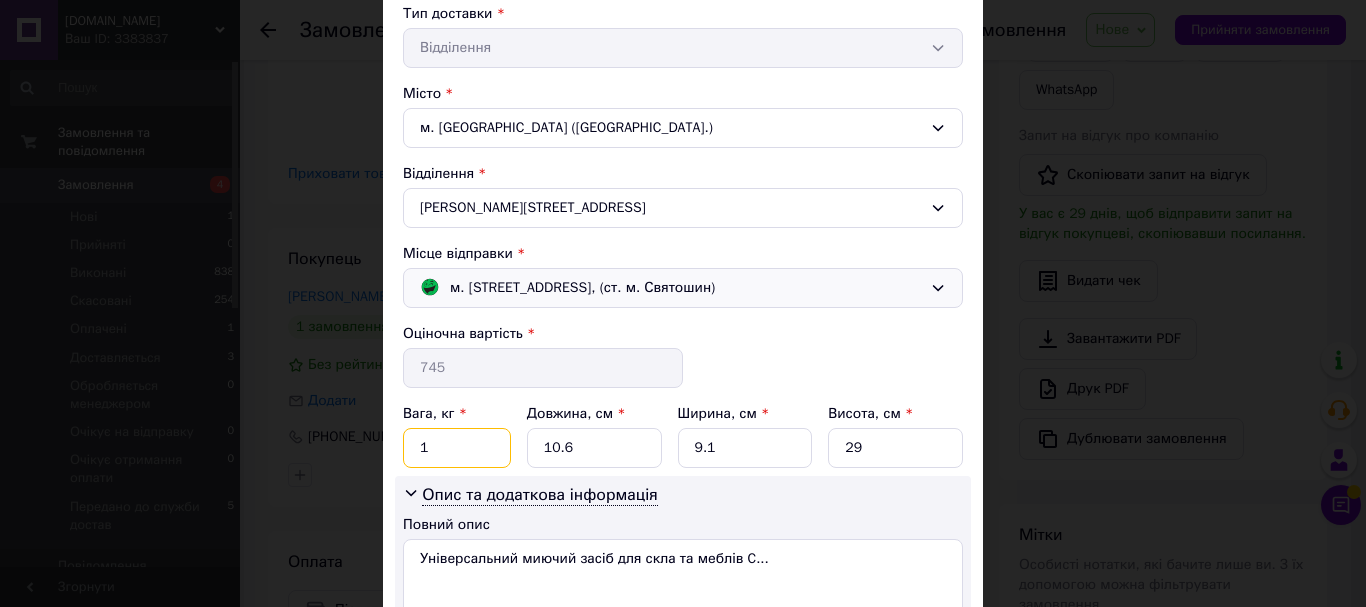 click on "1" at bounding box center [457, 448] 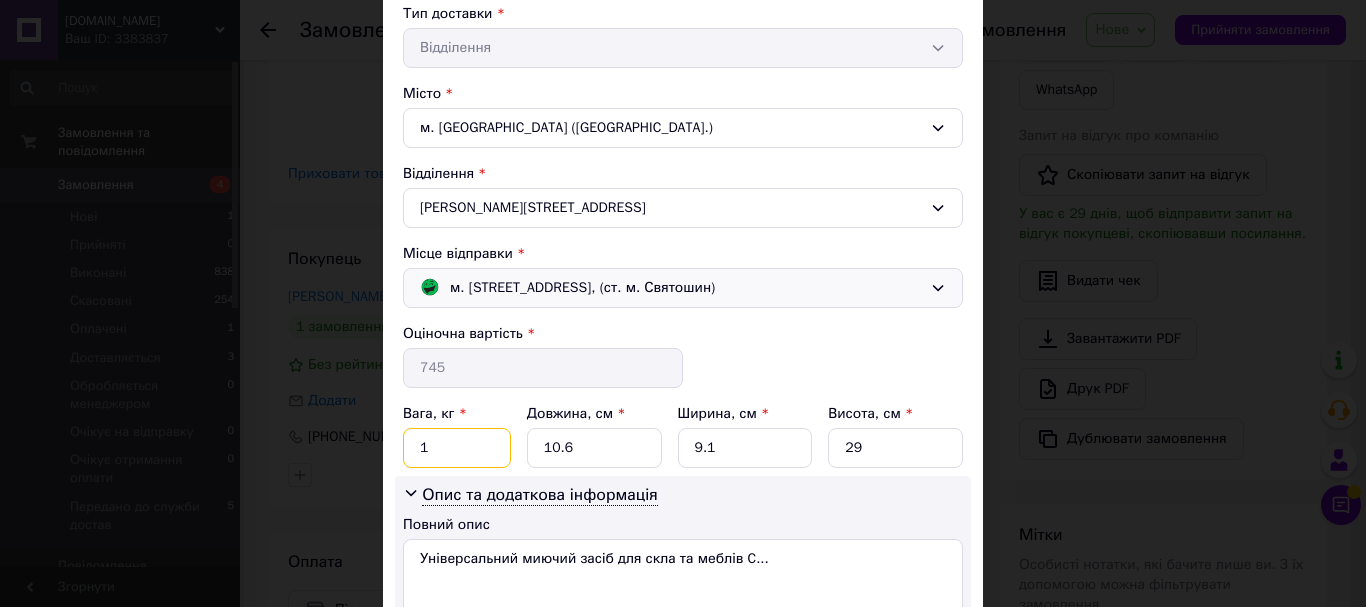 type on "1.2" 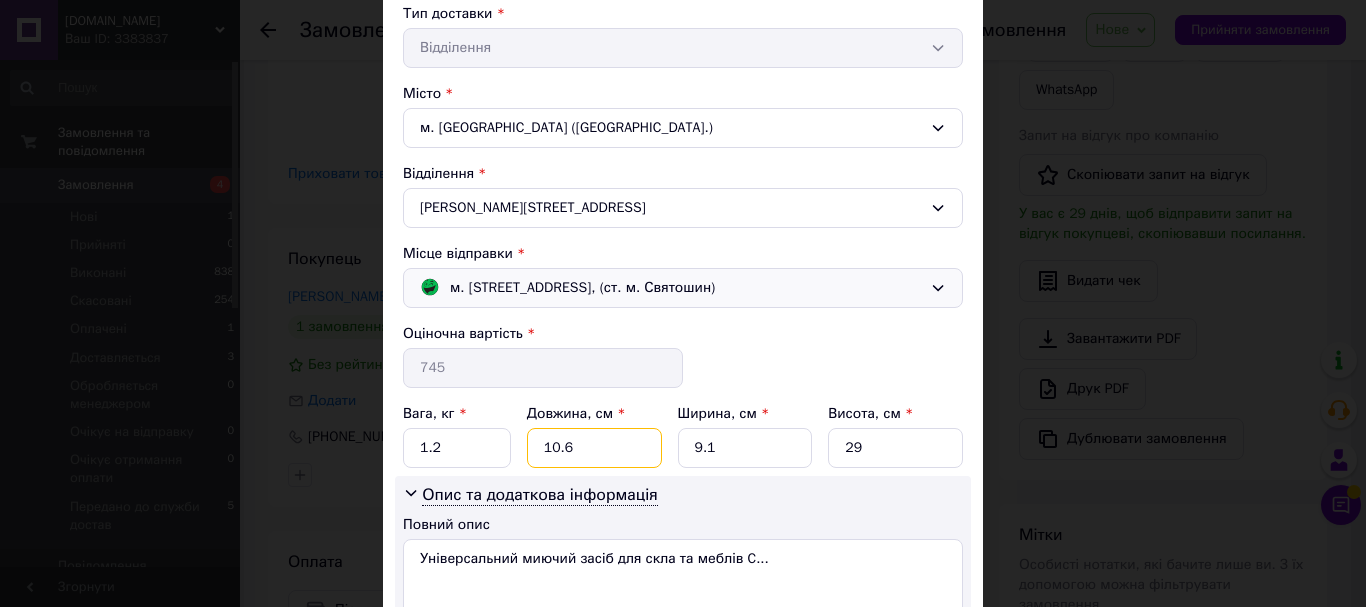click on "10.6" at bounding box center [594, 448] 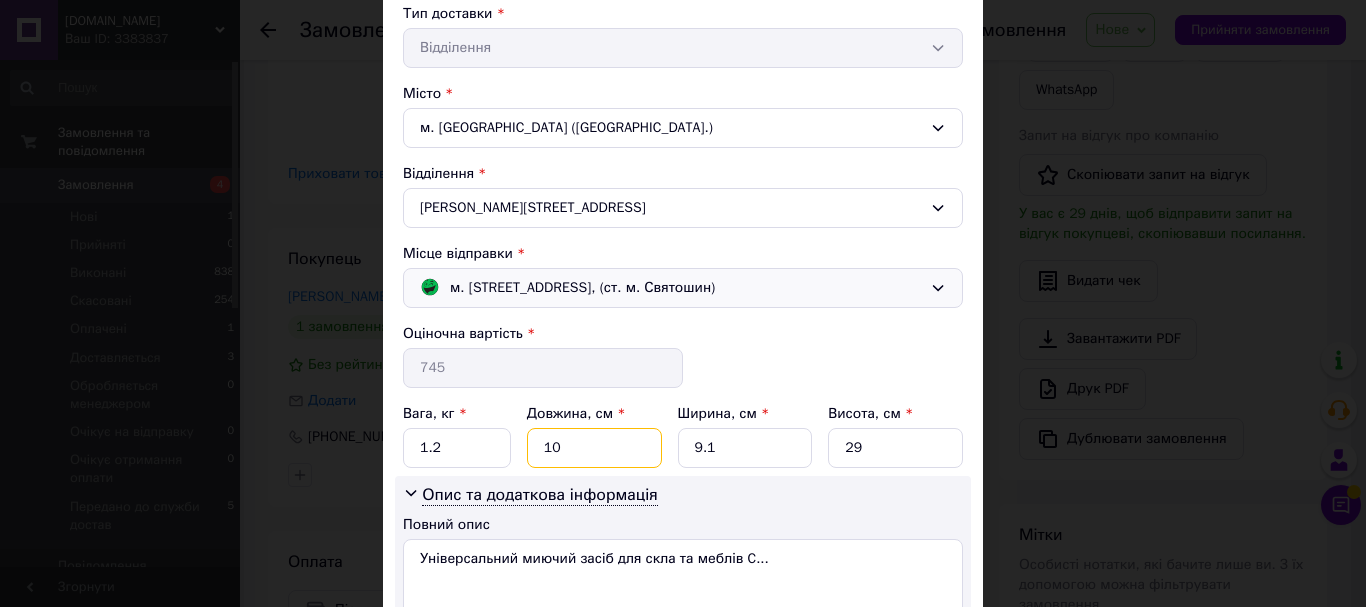 type on "1" 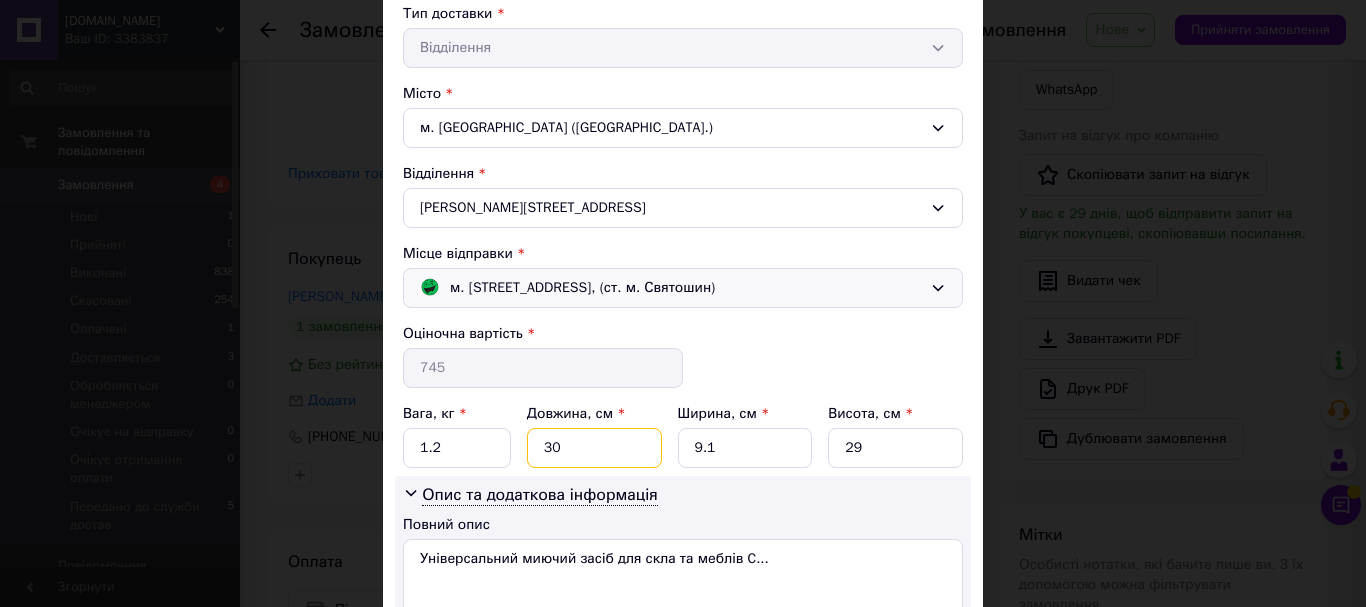 type on "30" 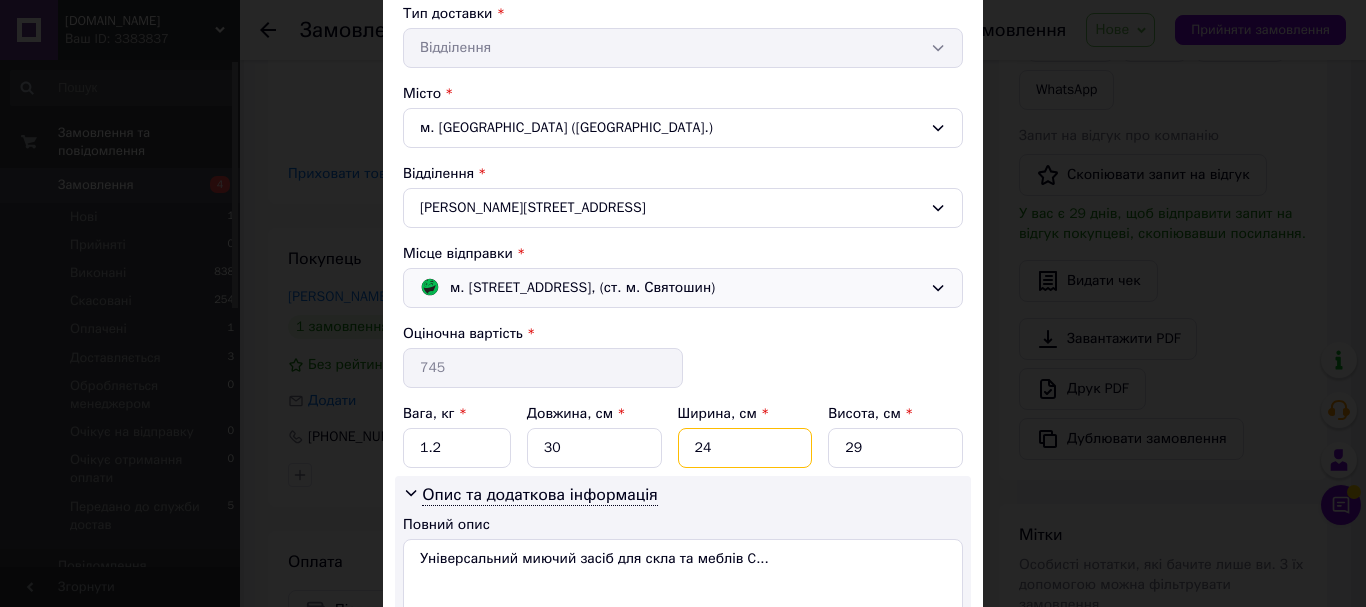 type on "24" 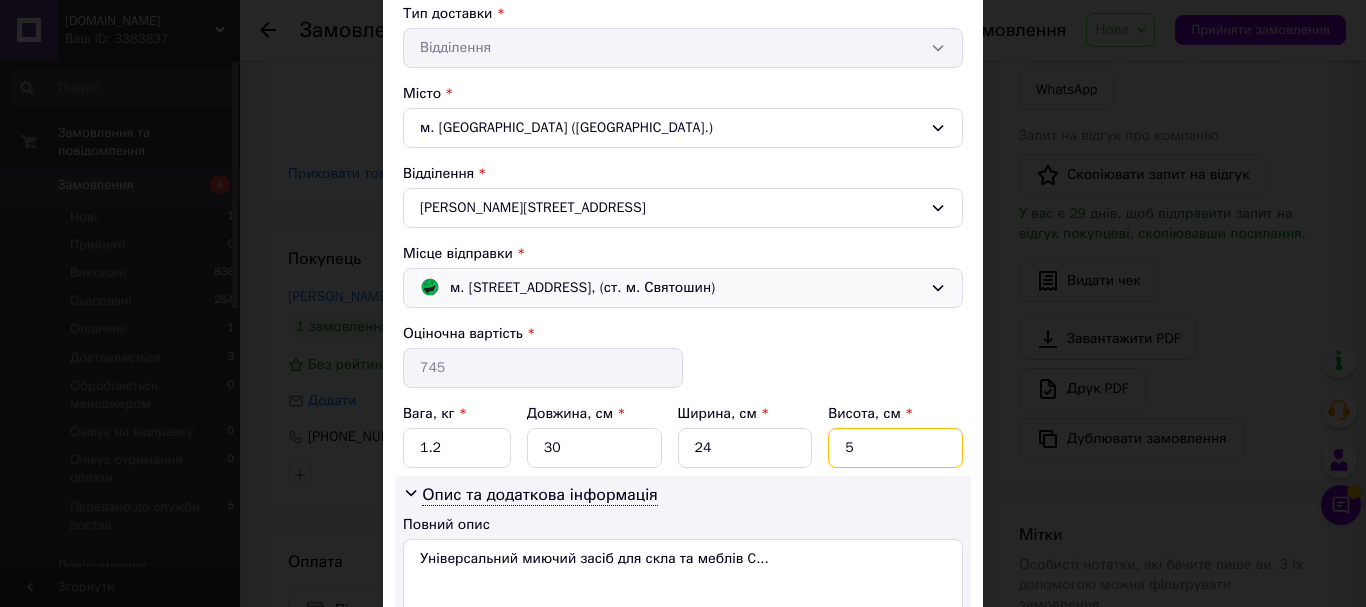 type on "5" 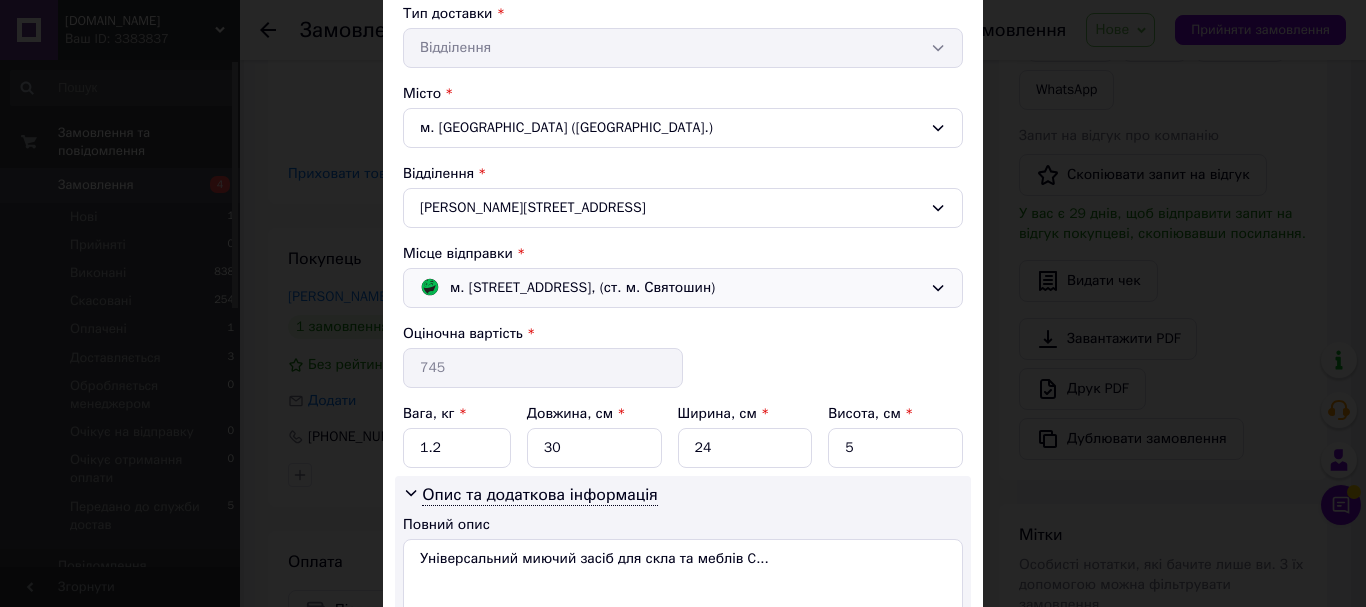 click on "Повний опис" at bounding box center [683, 525] 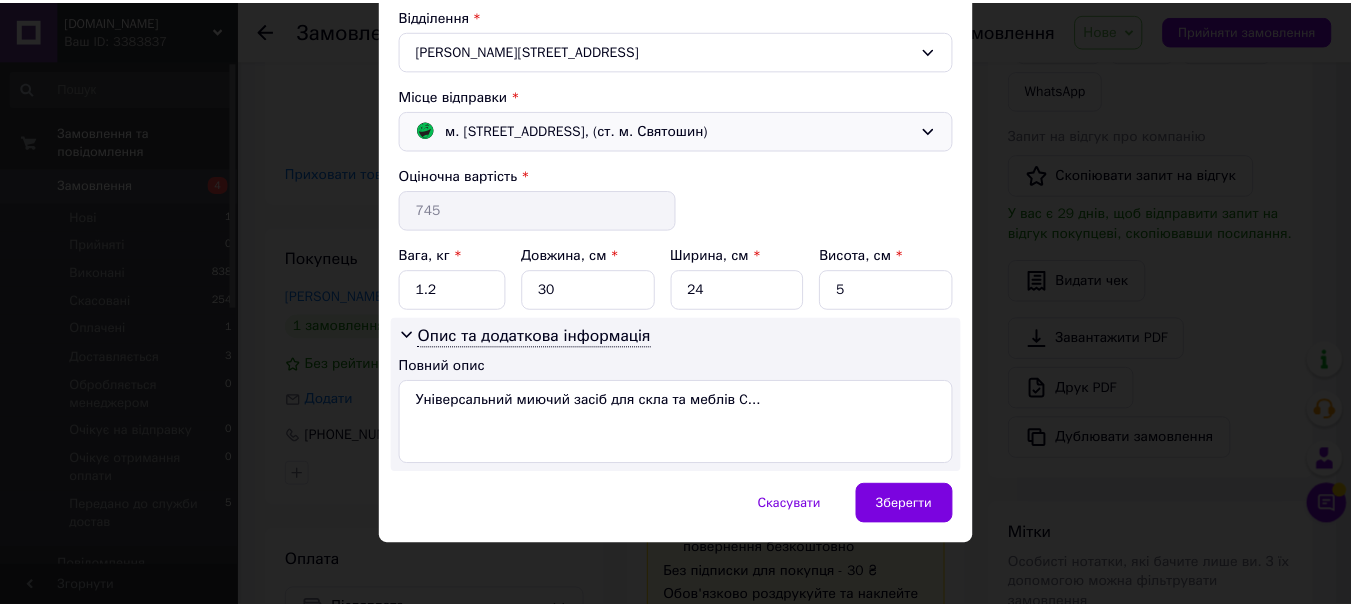 scroll, scrollTop: 633, scrollLeft: 0, axis: vertical 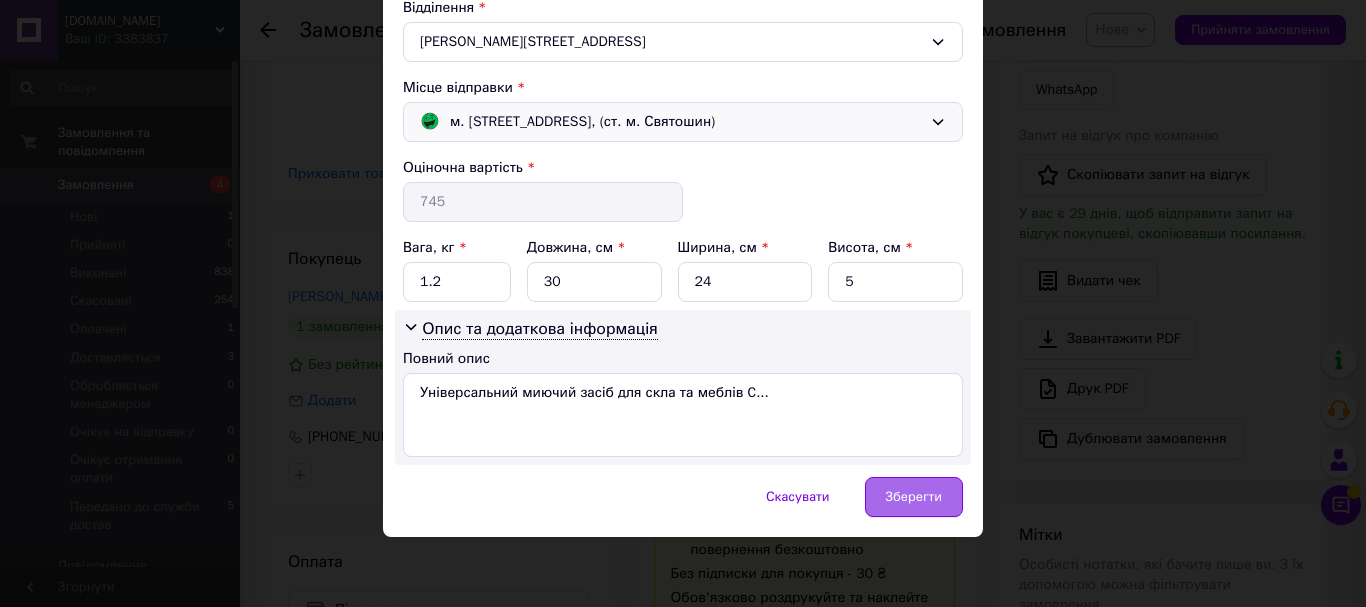 click on "Зберегти" at bounding box center (914, 497) 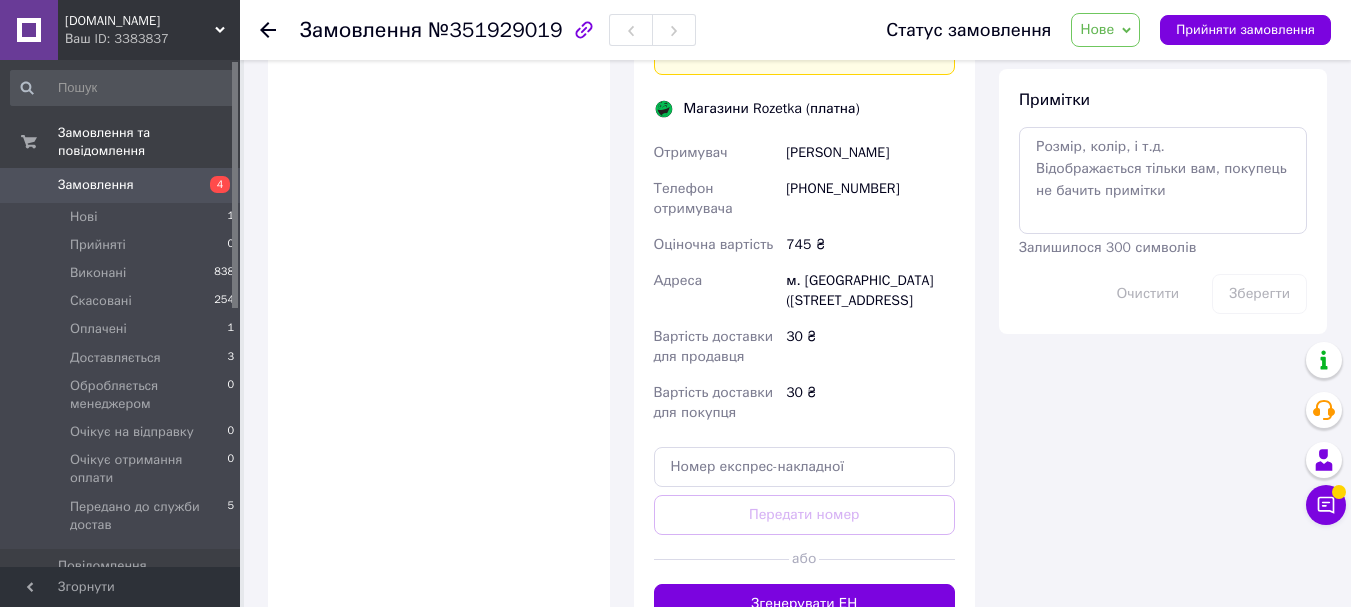 scroll, scrollTop: 1100, scrollLeft: 0, axis: vertical 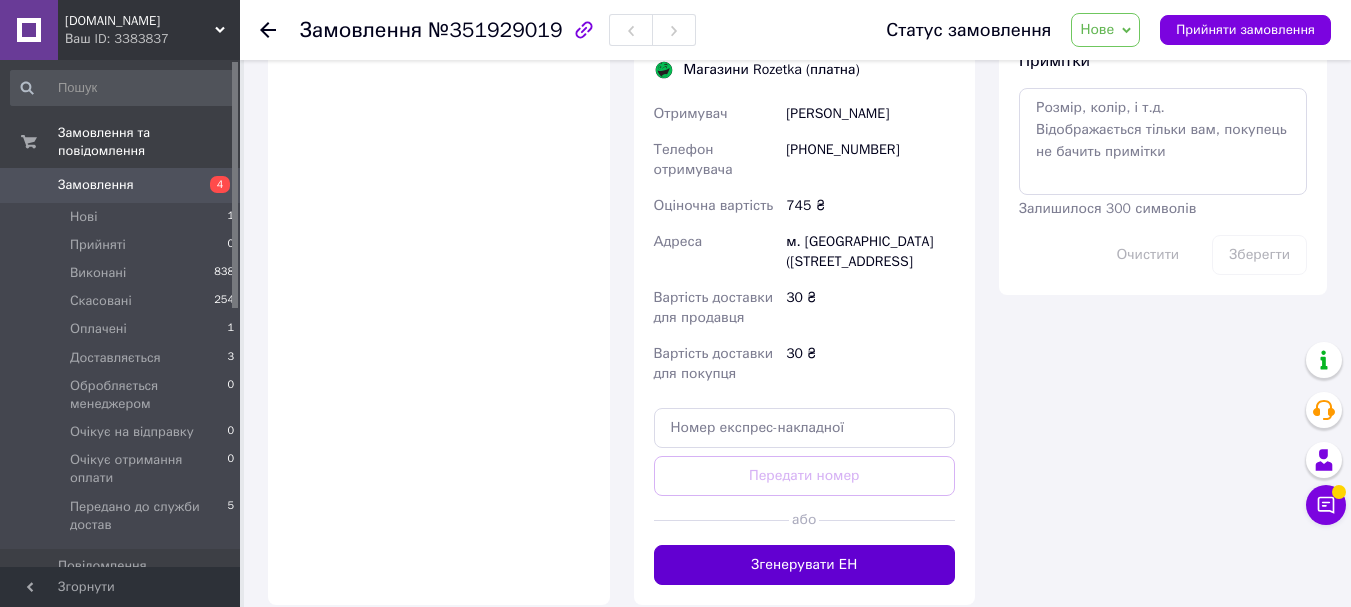 click on "Згенерувати ЕН" at bounding box center [805, 565] 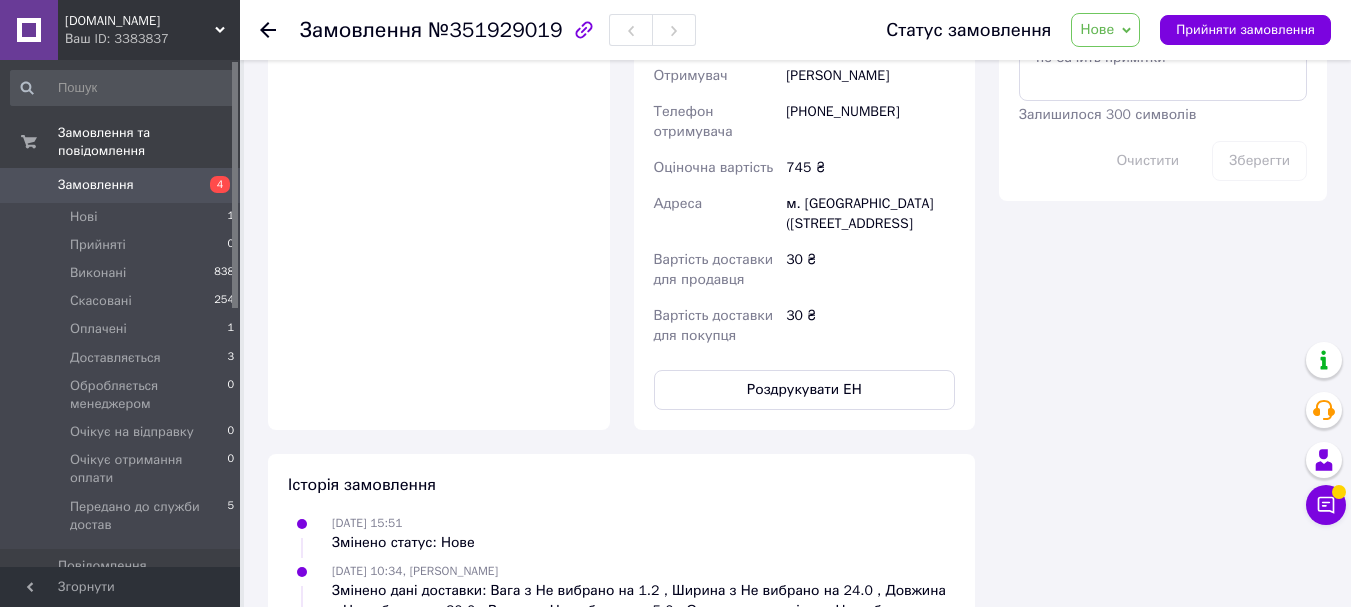 scroll, scrollTop: 1300, scrollLeft: 0, axis: vertical 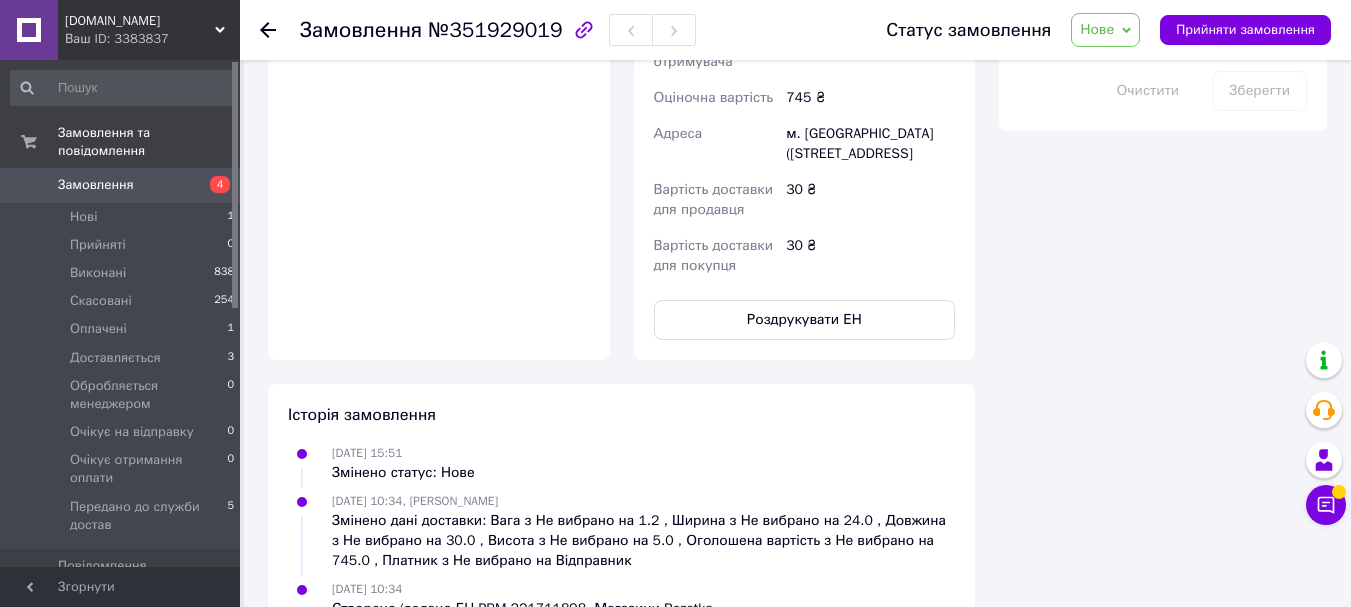 click on "Замовлення" at bounding box center [96, 185] 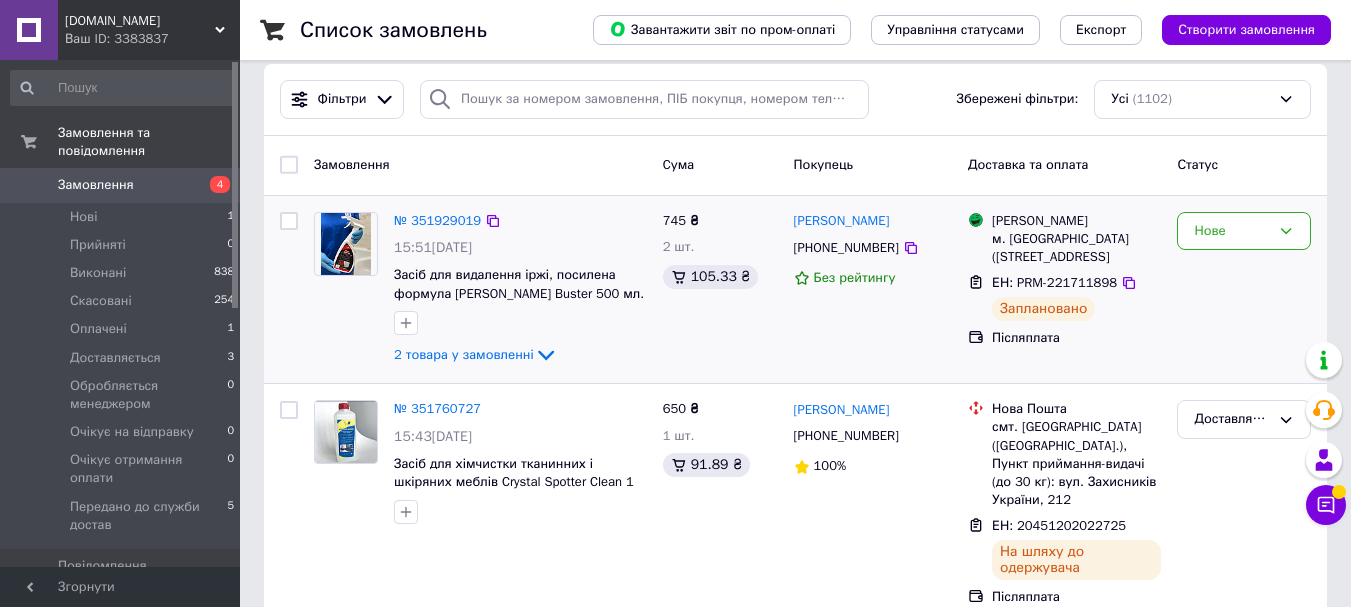 scroll, scrollTop: 0, scrollLeft: 0, axis: both 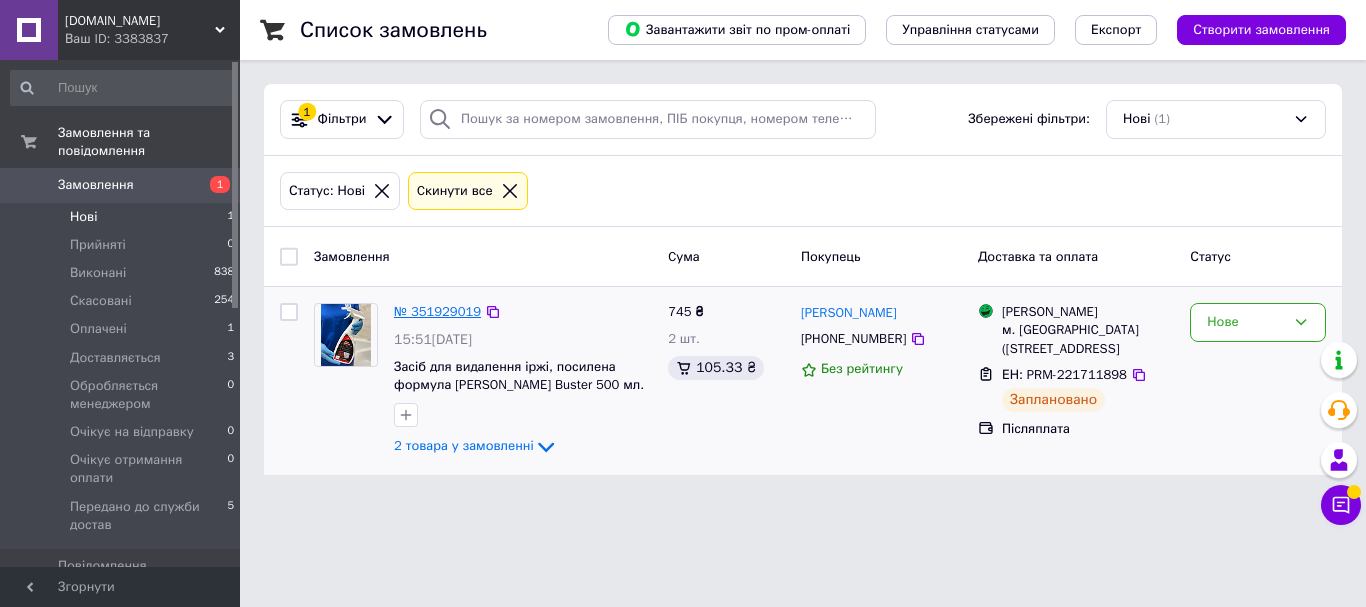click on "№ 351929019" at bounding box center (437, 311) 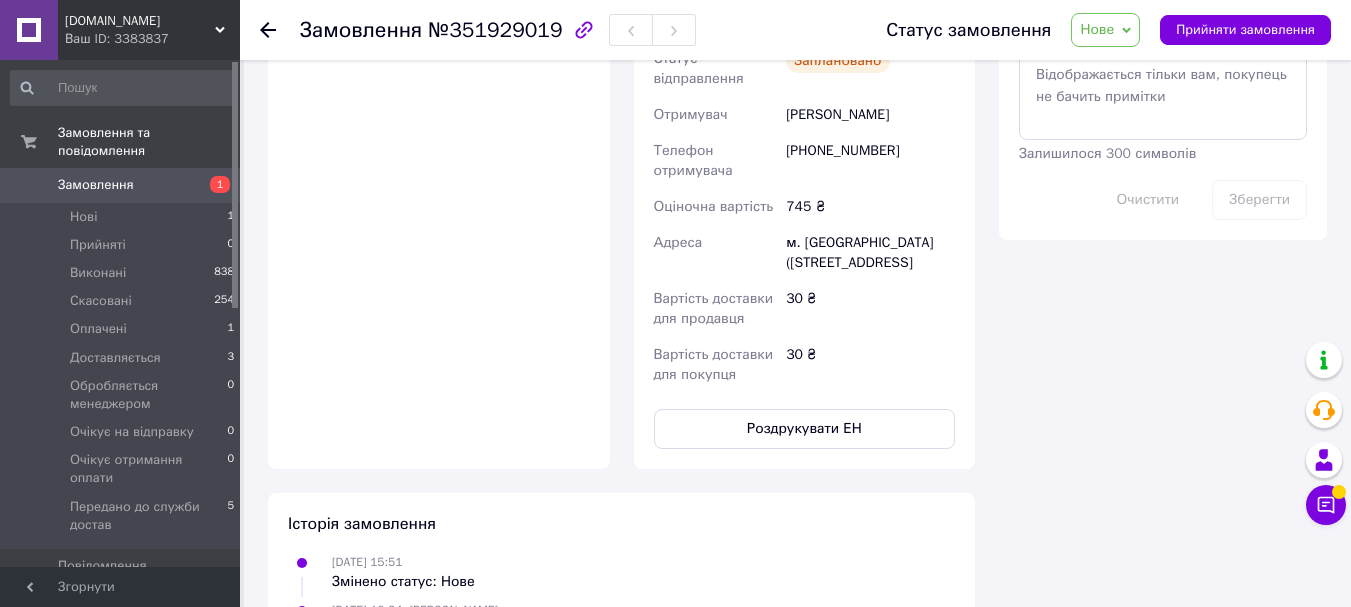 scroll, scrollTop: 1200, scrollLeft: 0, axis: vertical 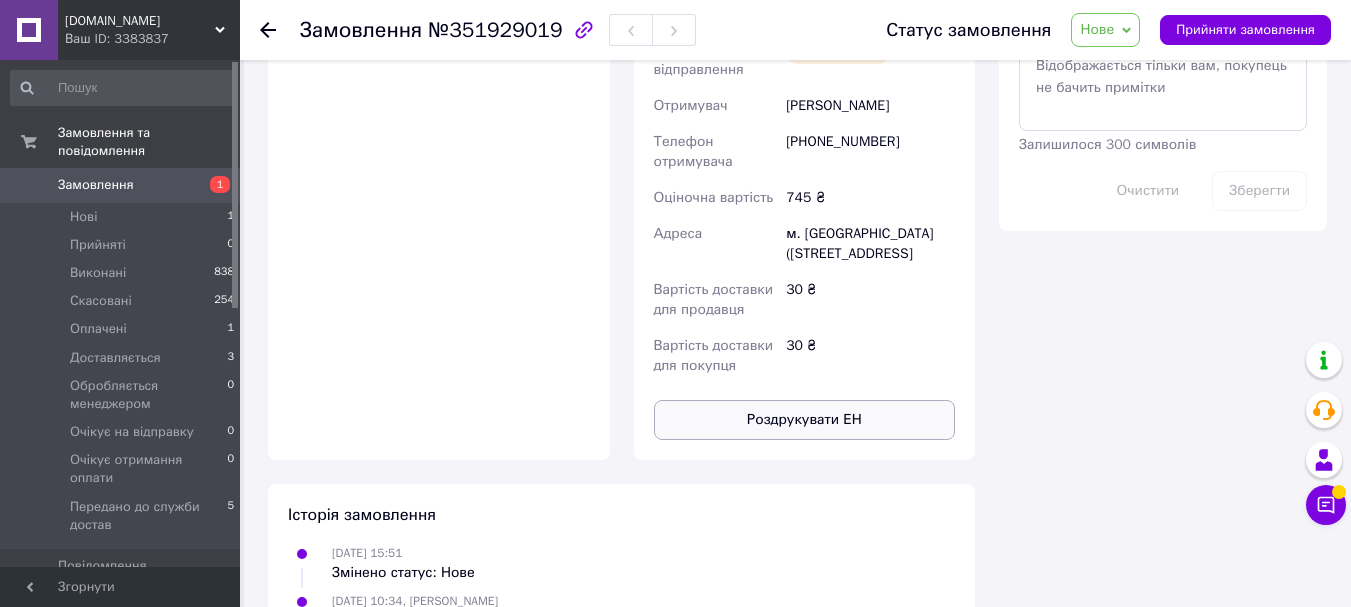 click on "Роздрукувати ЕН" at bounding box center (805, 420) 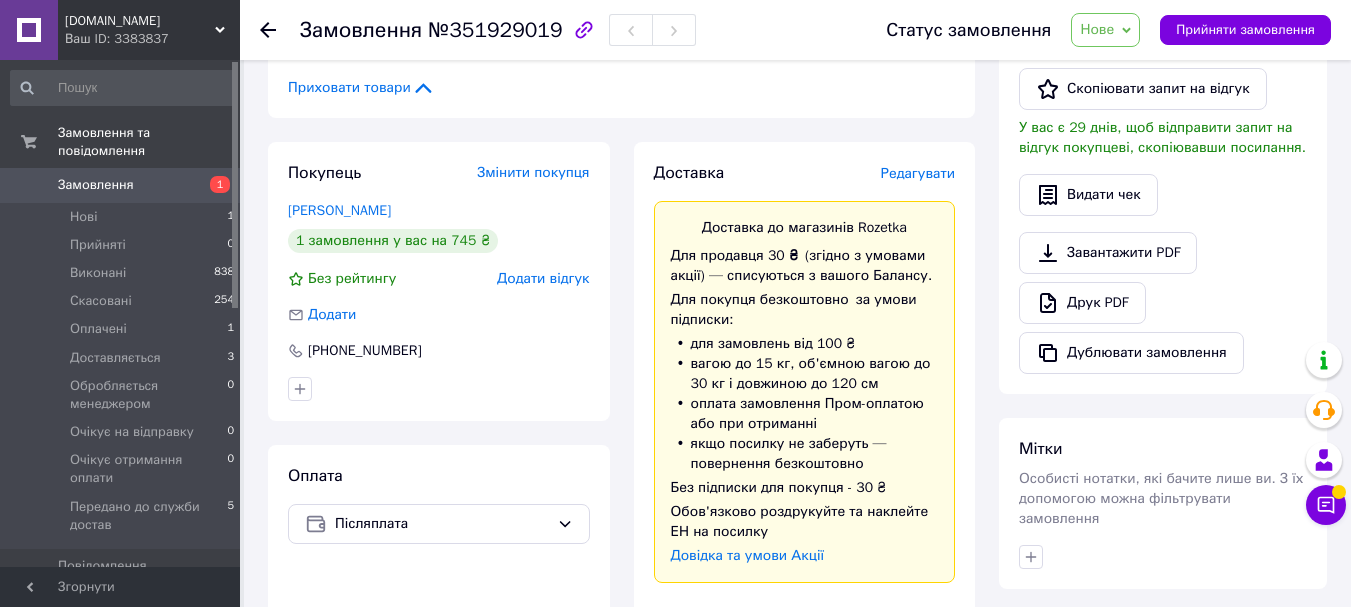 scroll, scrollTop: 549, scrollLeft: 0, axis: vertical 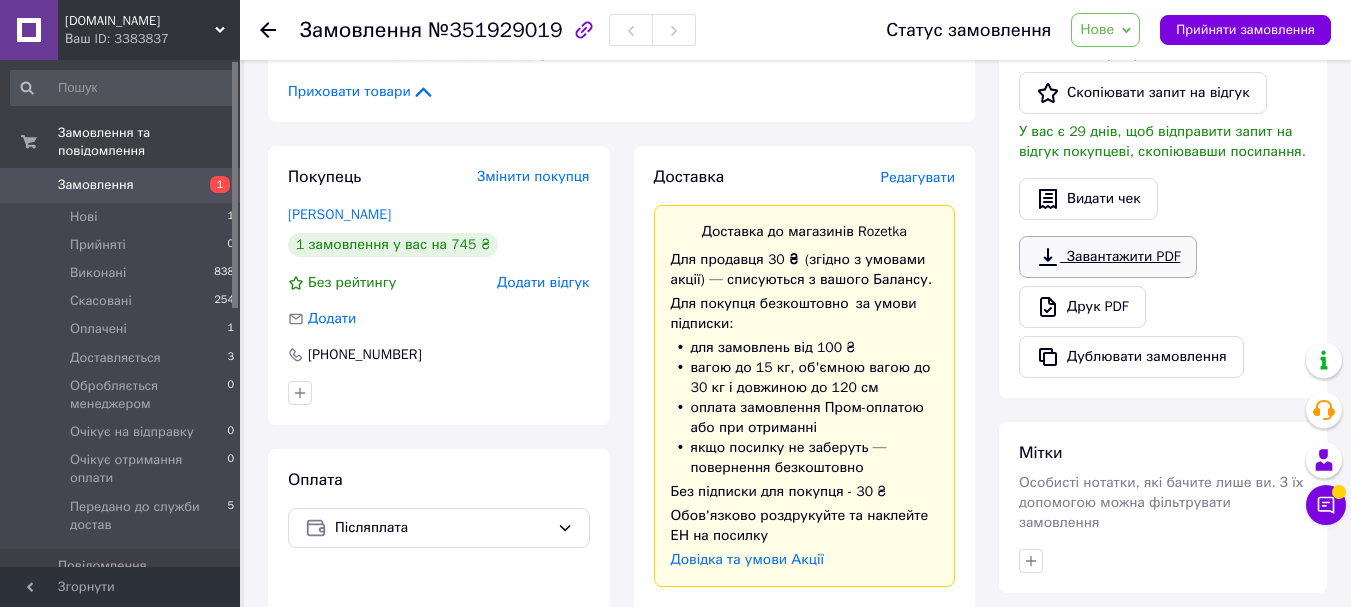 click on "Завантажити PDF" at bounding box center [1108, 257] 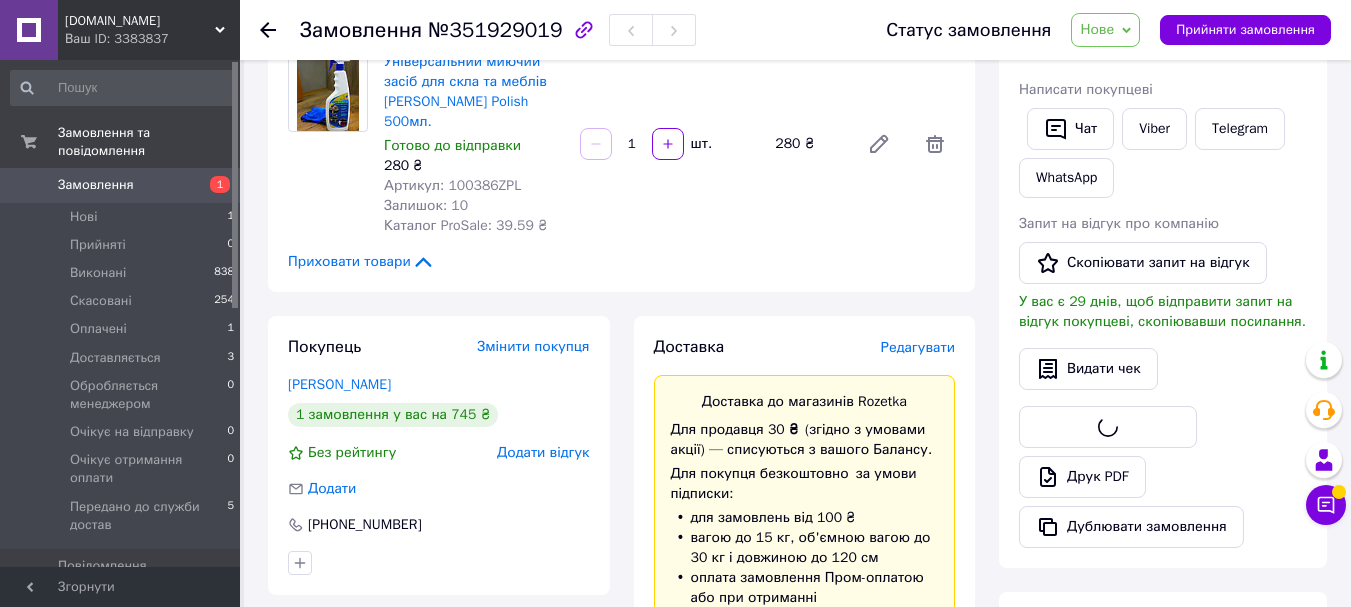 scroll, scrollTop: 433, scrollLeft: 0, axis: vertical 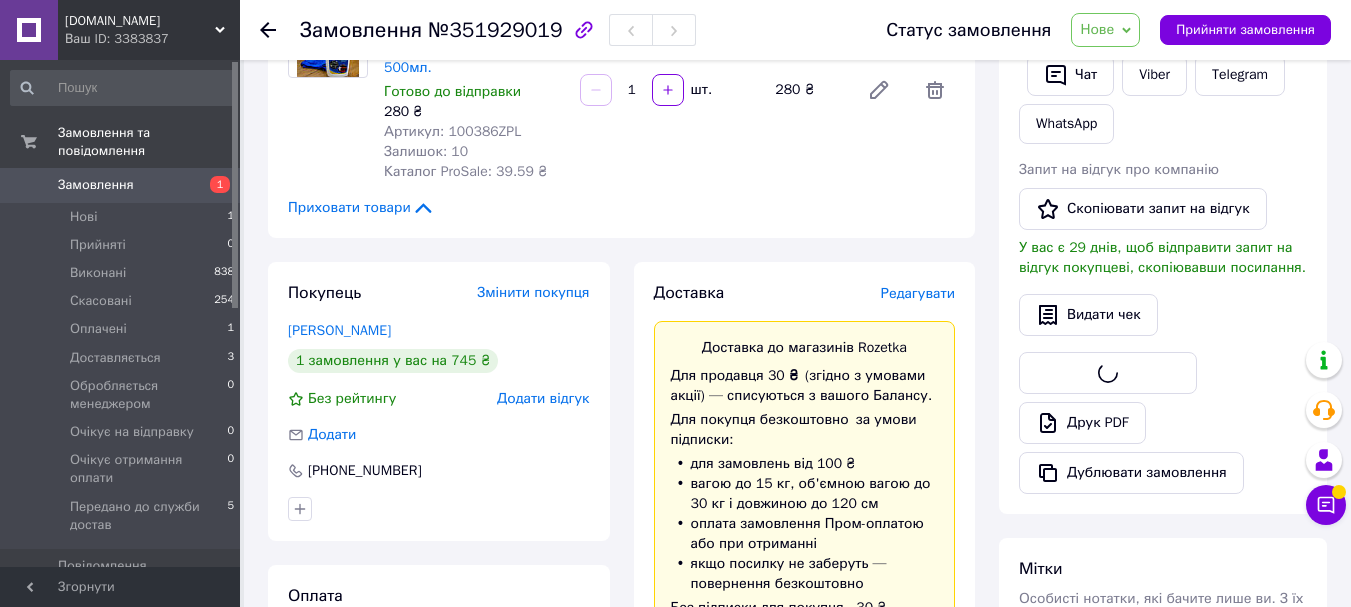 click on "Завантажити PDF   Друк PDF   Дублювати замовлення" at bounding box center [1163, 423] 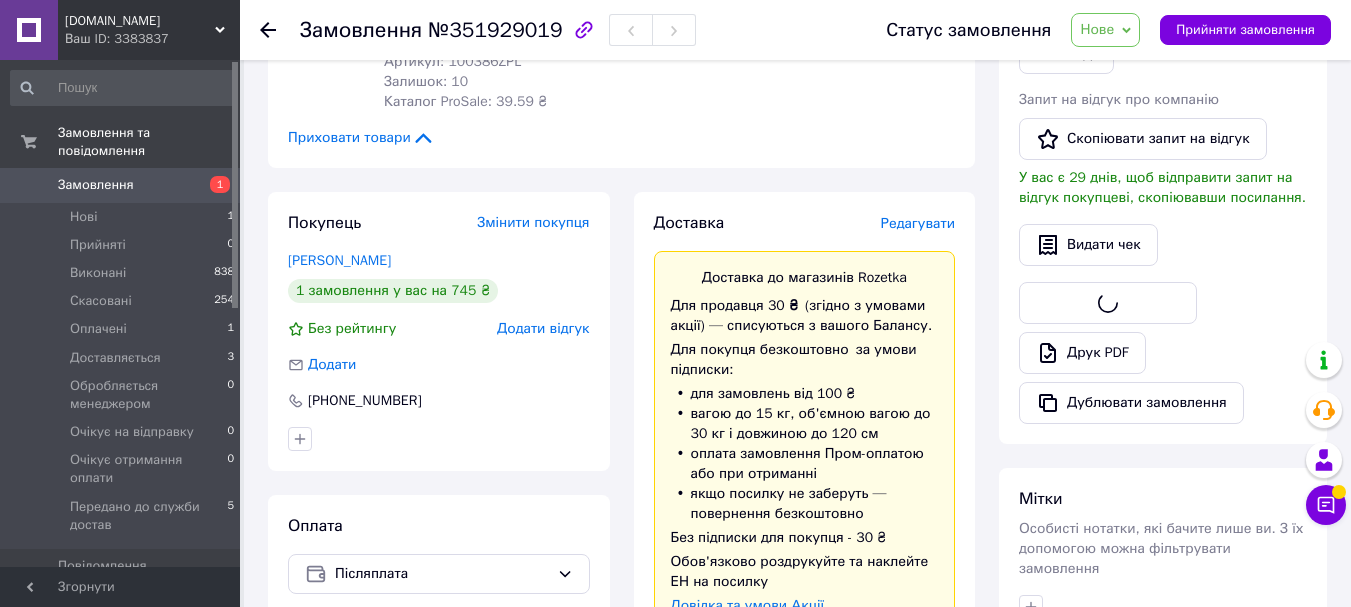 scroll, scrollTop: 500, scrollLeft: 0, axis: vertical 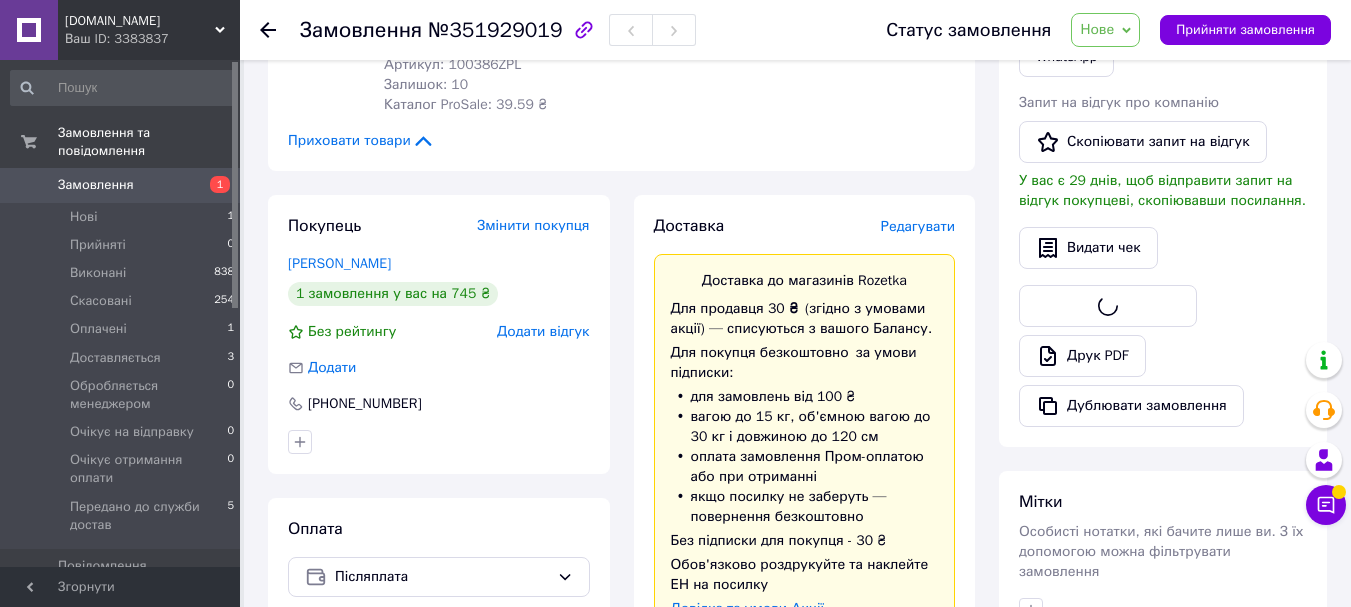 click on "Редагувати" at bounding box center [918, 226] 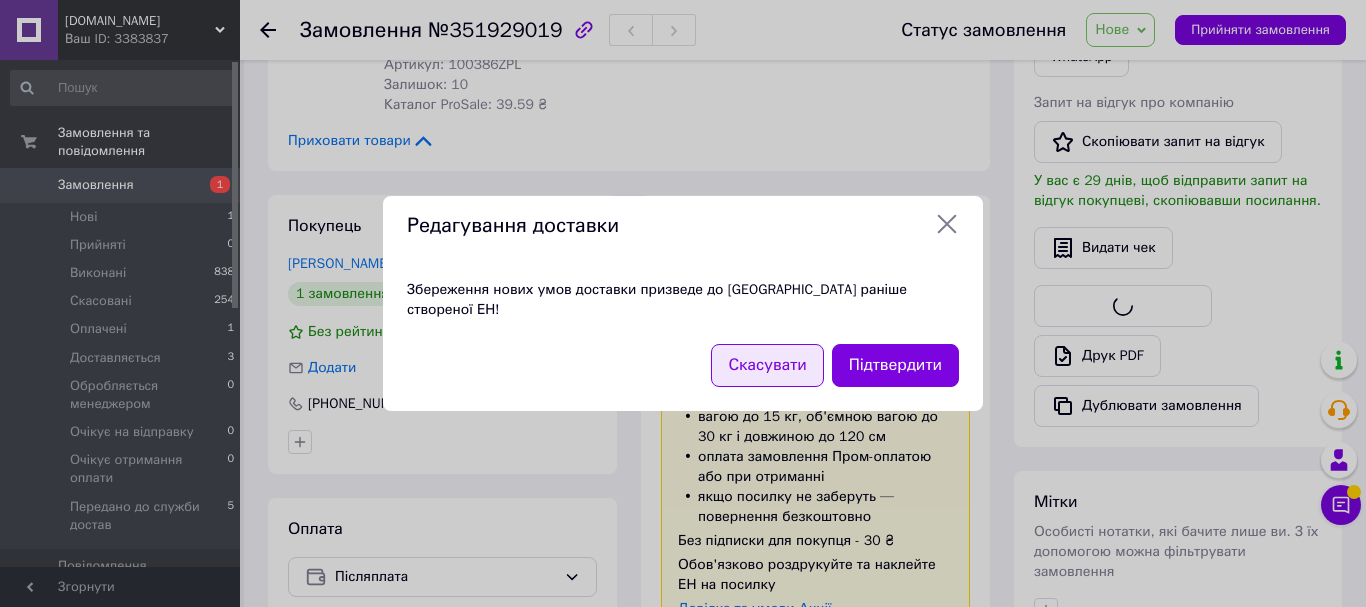 click on "Скасувати" at bounding box center [767, 365] 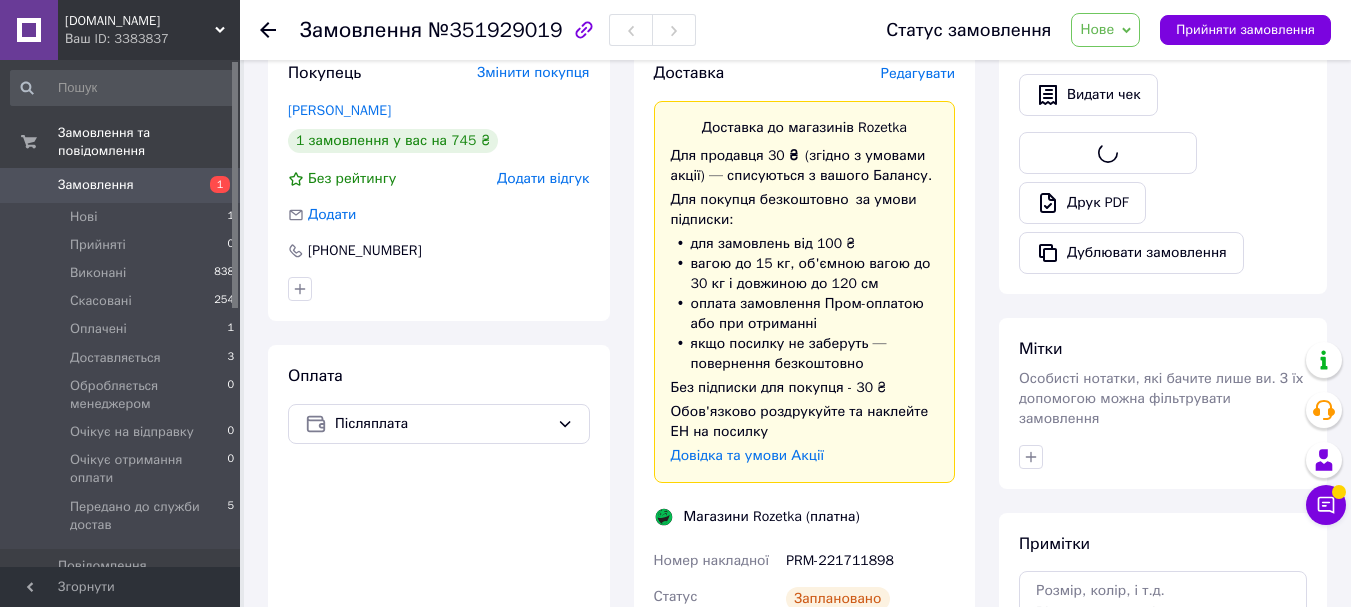 scroll, scrollTop: 649, scrollLeft: 0, axis: vertical 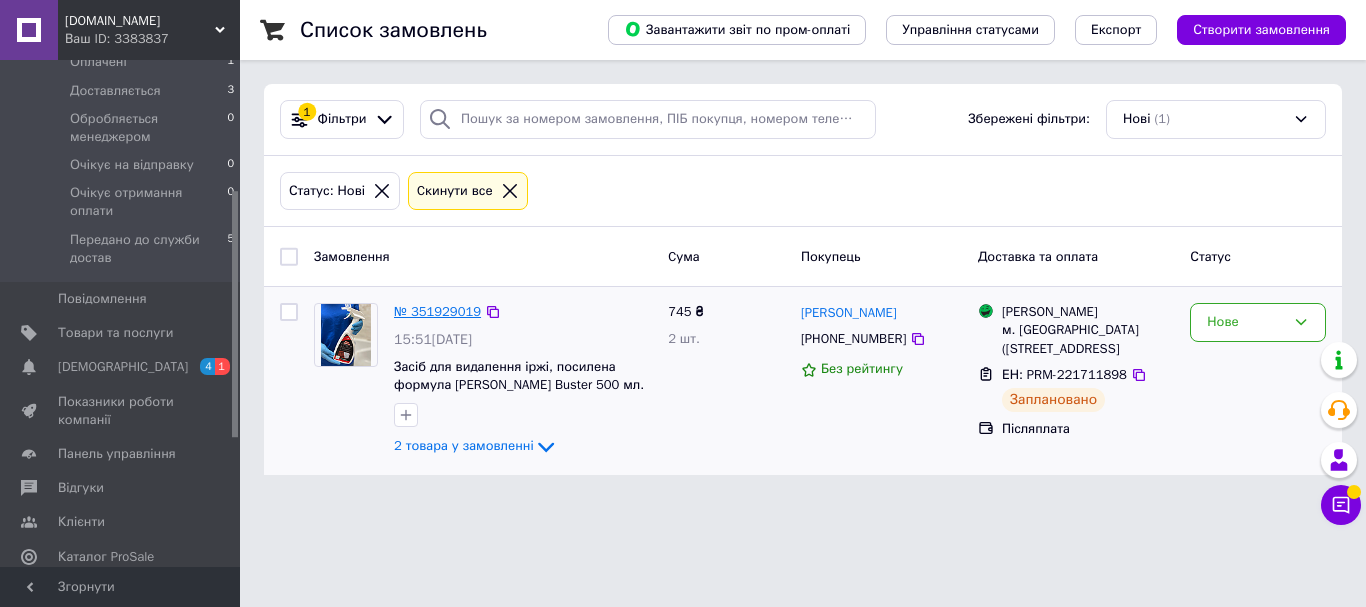 click on "№ 351929019" at bounding box center (437, 311) 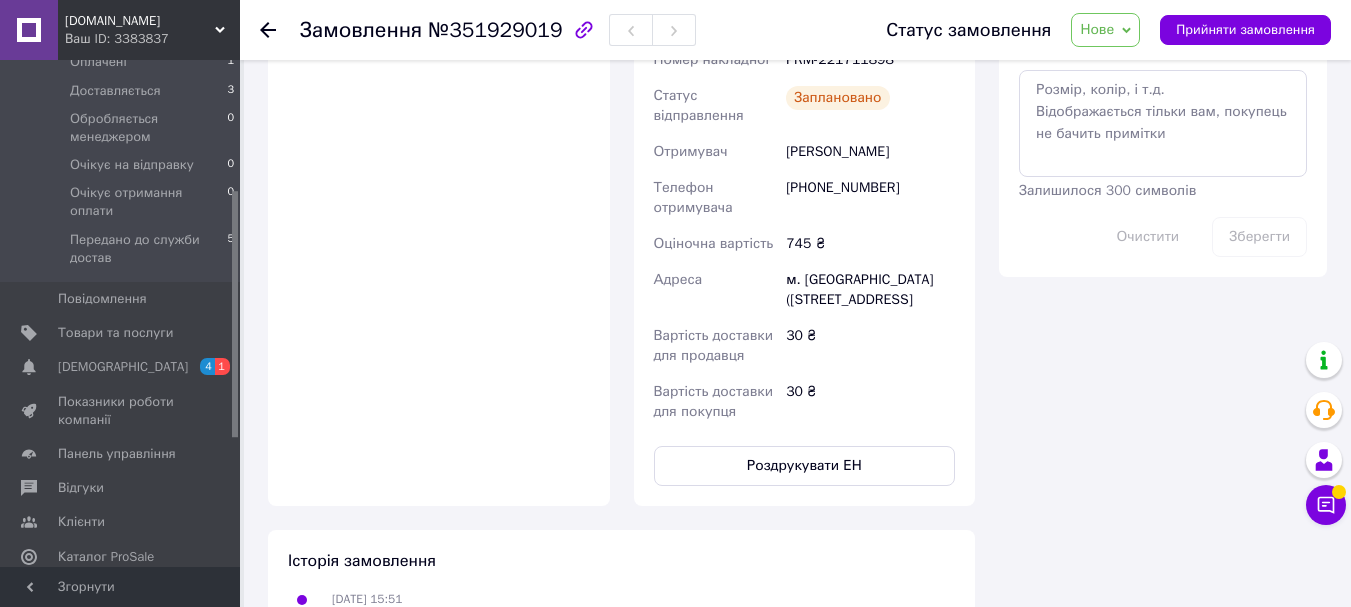 scroll, scrollTop: 1233, scrollLeft: 0, axis: vertical 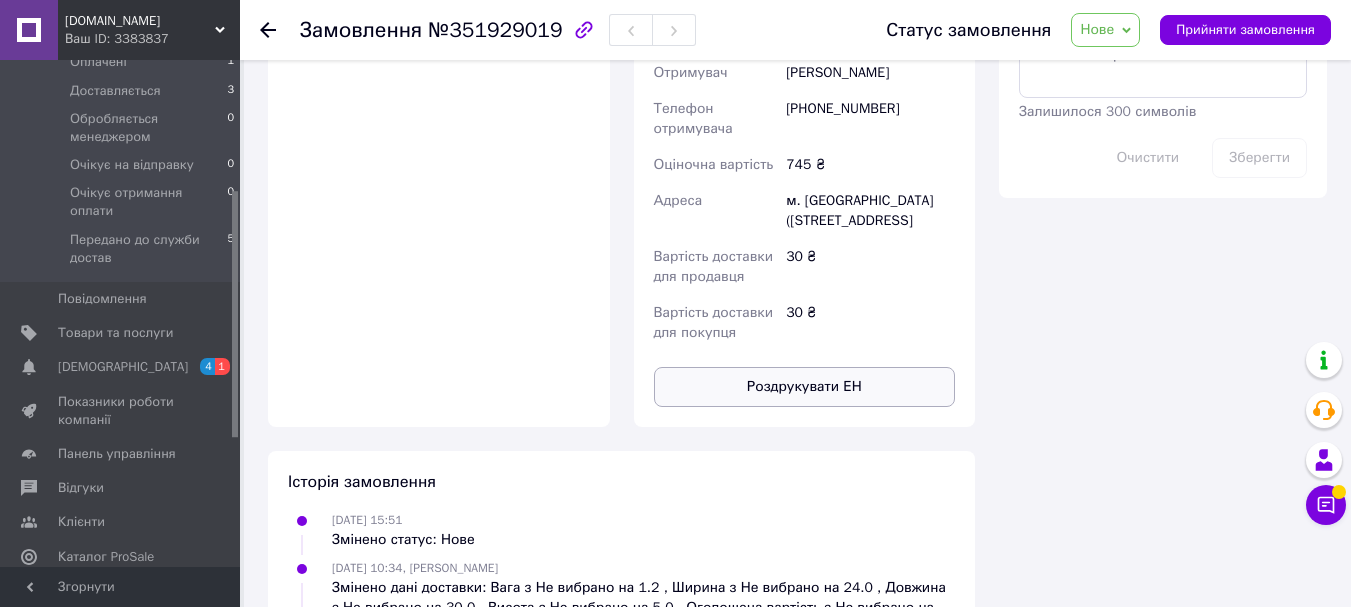 click on "Роздрукувати ЕН" at bounding box center (805, 387) 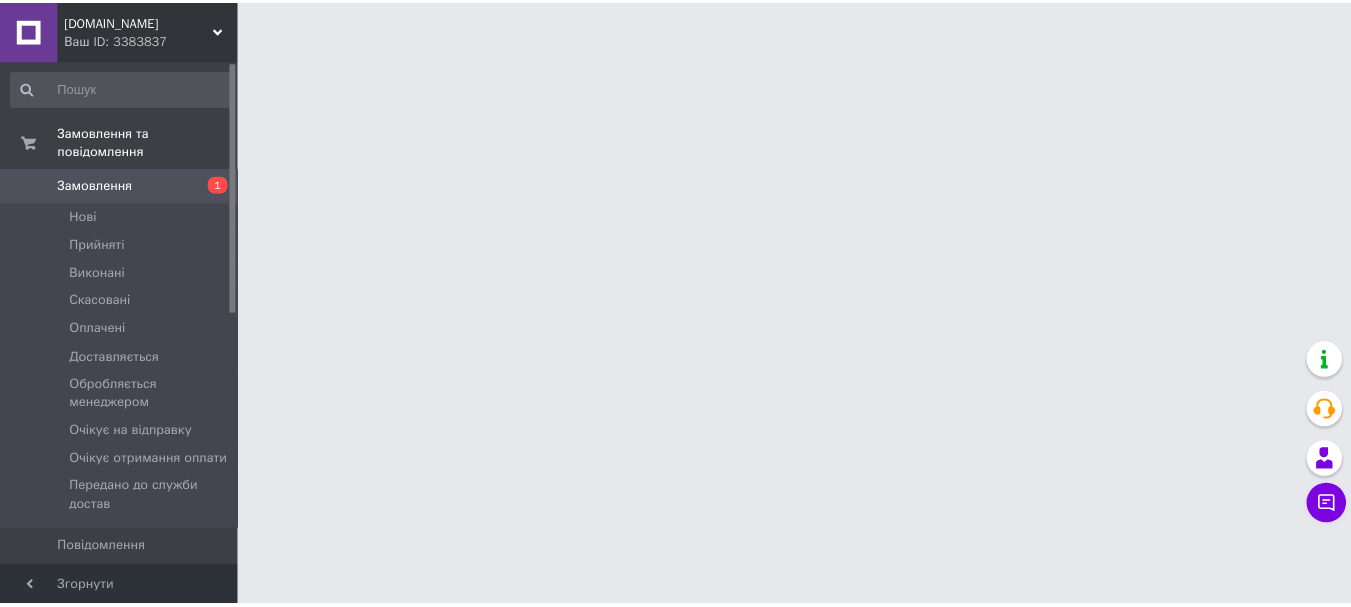 scroll, scrollTop: 0, scrollLeft: 0, axis: both 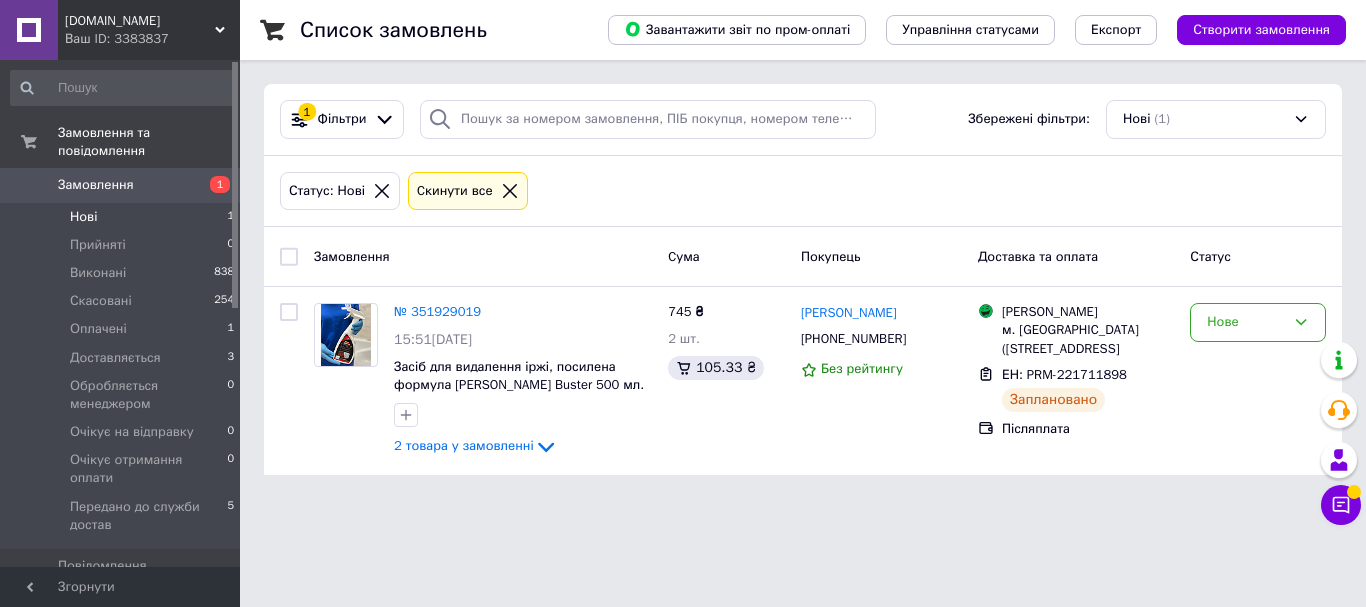 click on "Замовлення" at bounding box center (96, 185) 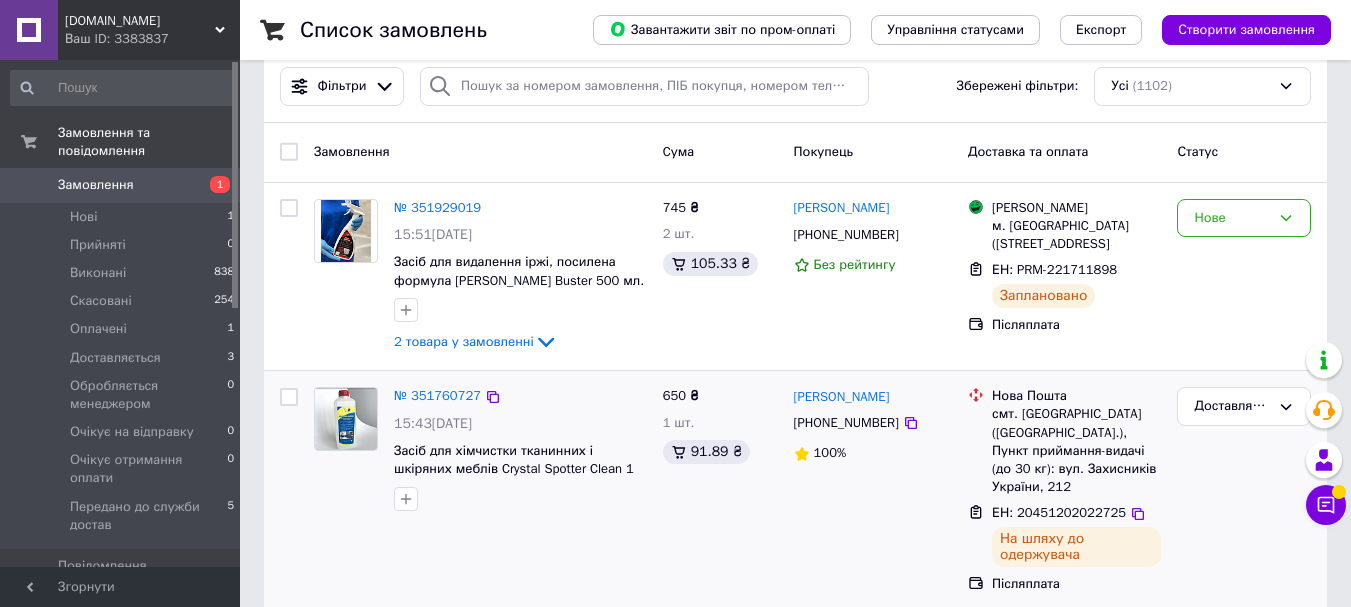 scroll, scrollTop: 0, scrollLeft: 0, axis: both 